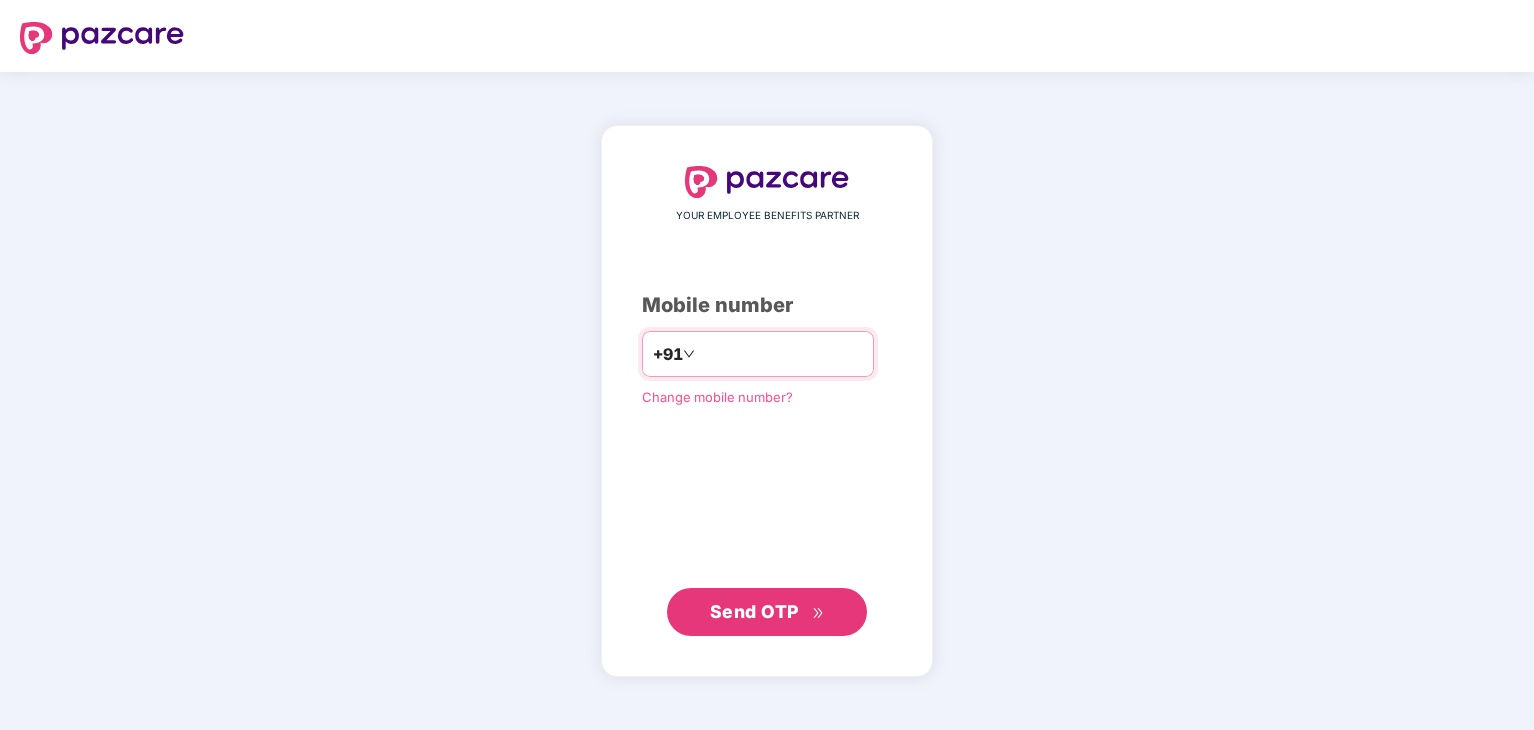 scroll, scrollTop: 0, scrollLeft: 0, axis: both 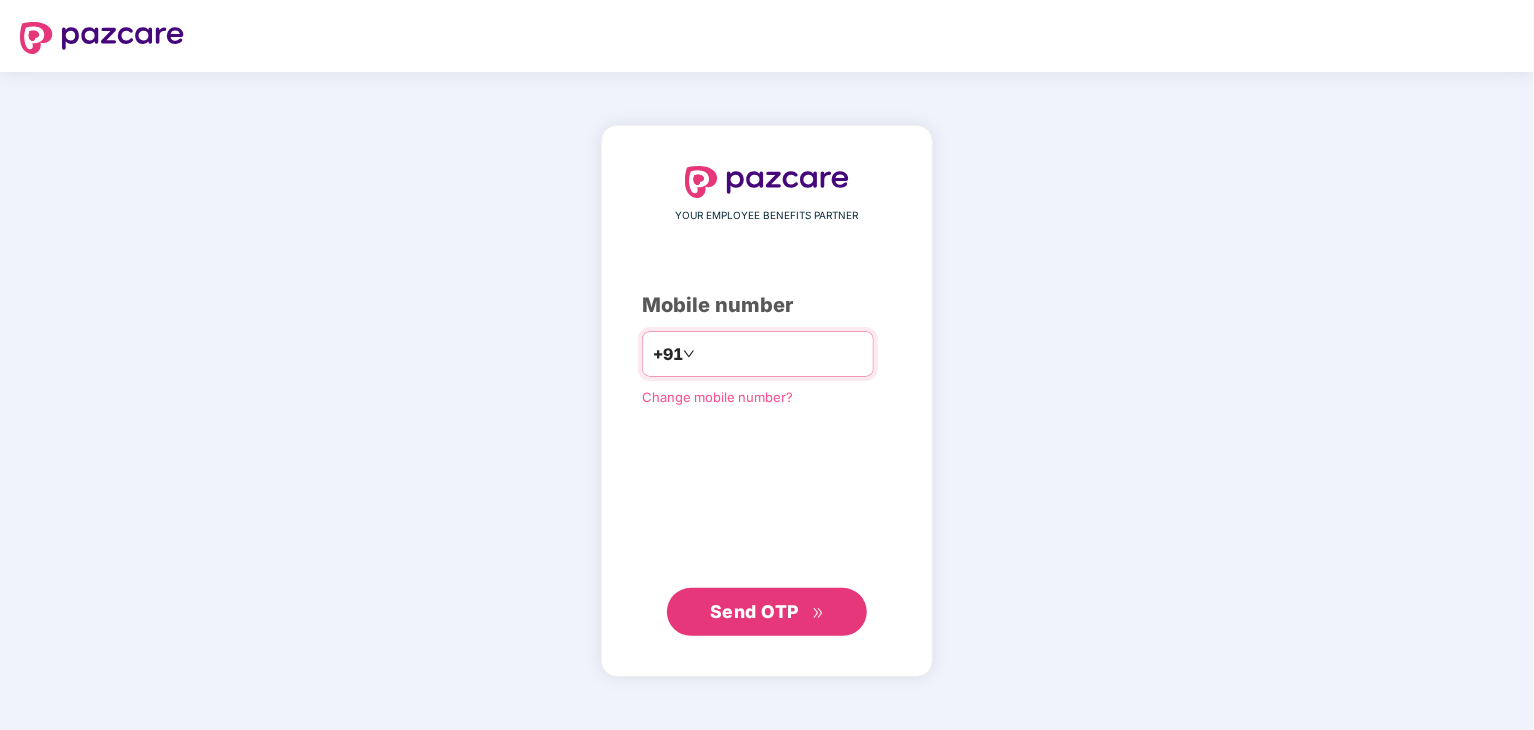 type on "**********" 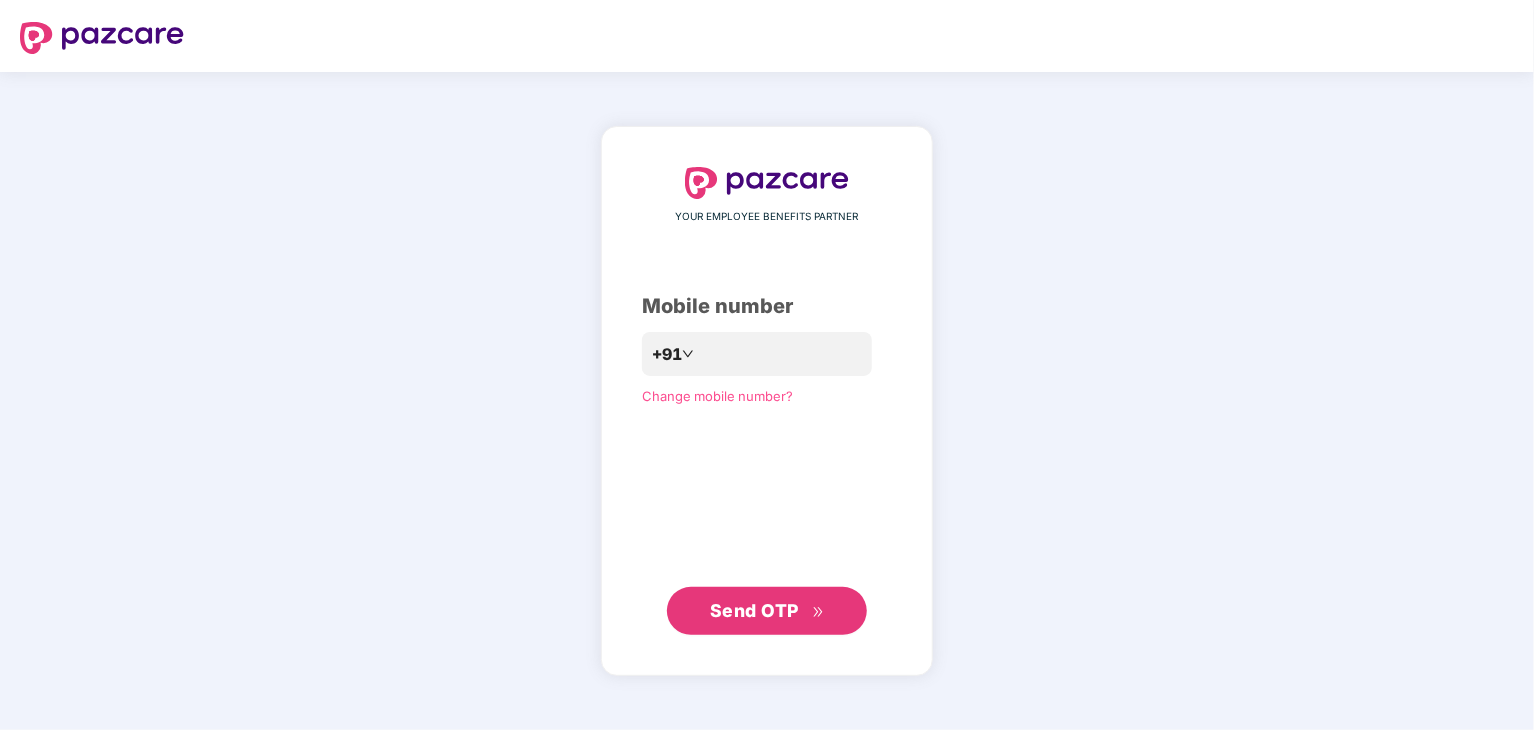 click on "Send OTP" at bounding box center (767, 611) 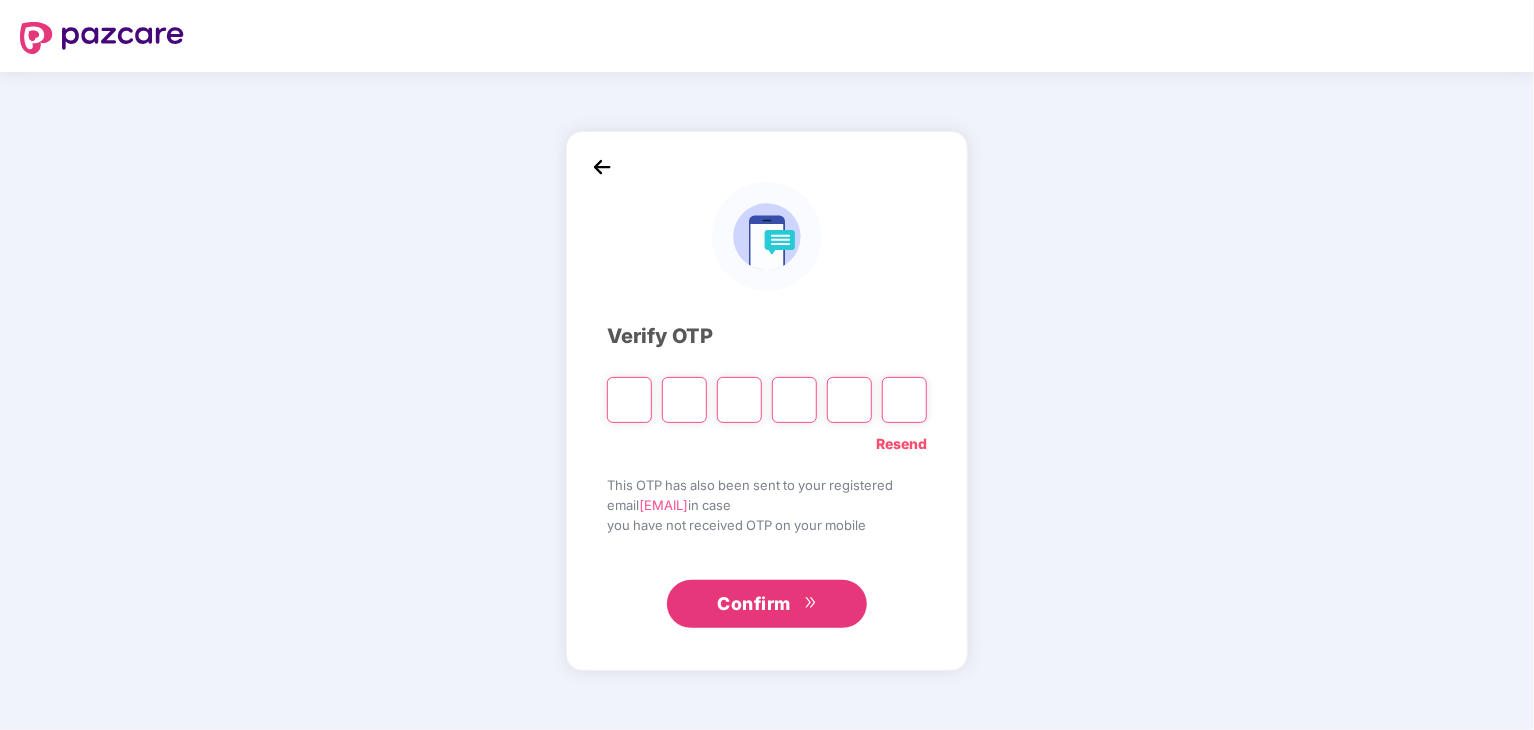 paste on "*" 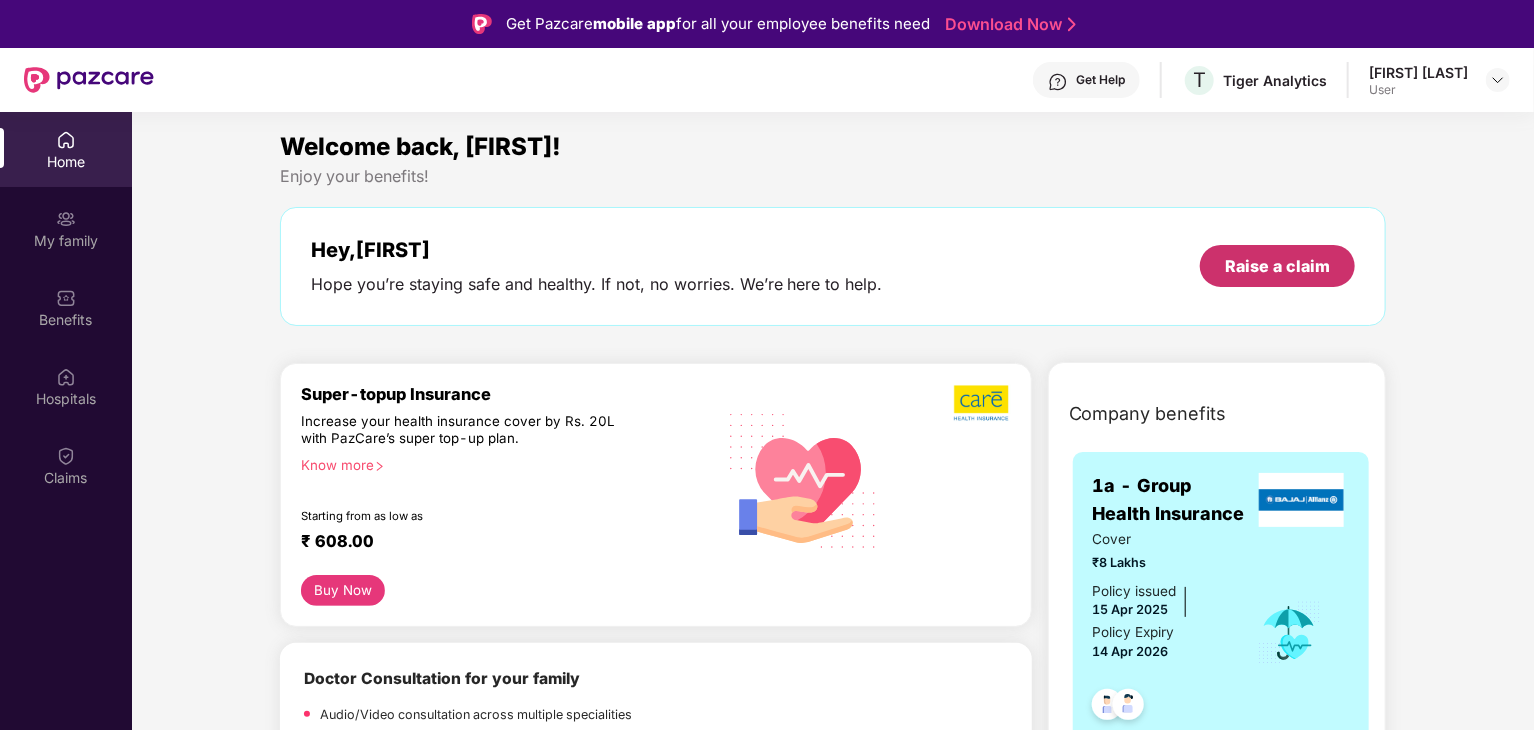 click on "Raise a claim" at bounding box center (1277, 266) 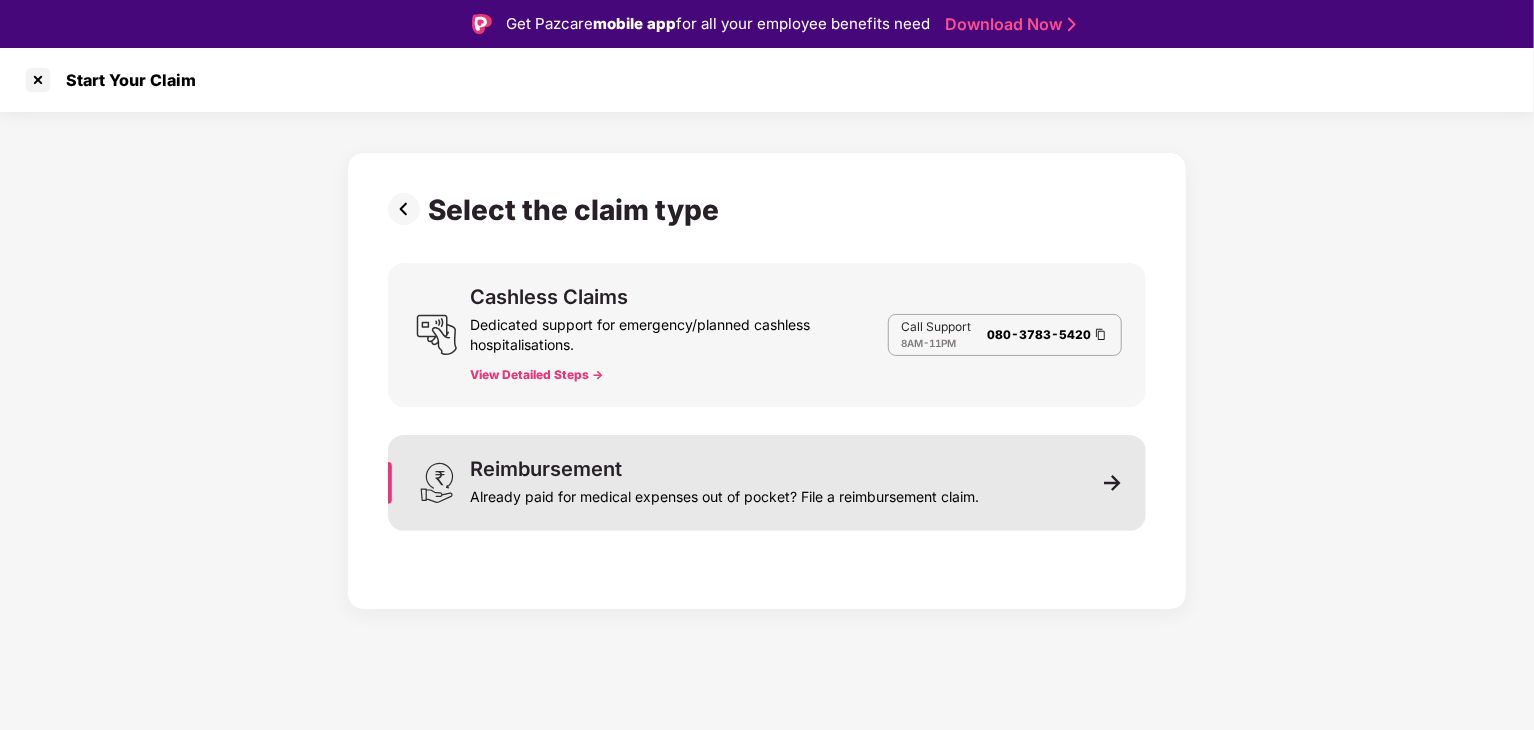 click on "Reimbursement Already paid for medical expenses out of pocket? File a reimbursement claim." at bounding box center [767, 483] 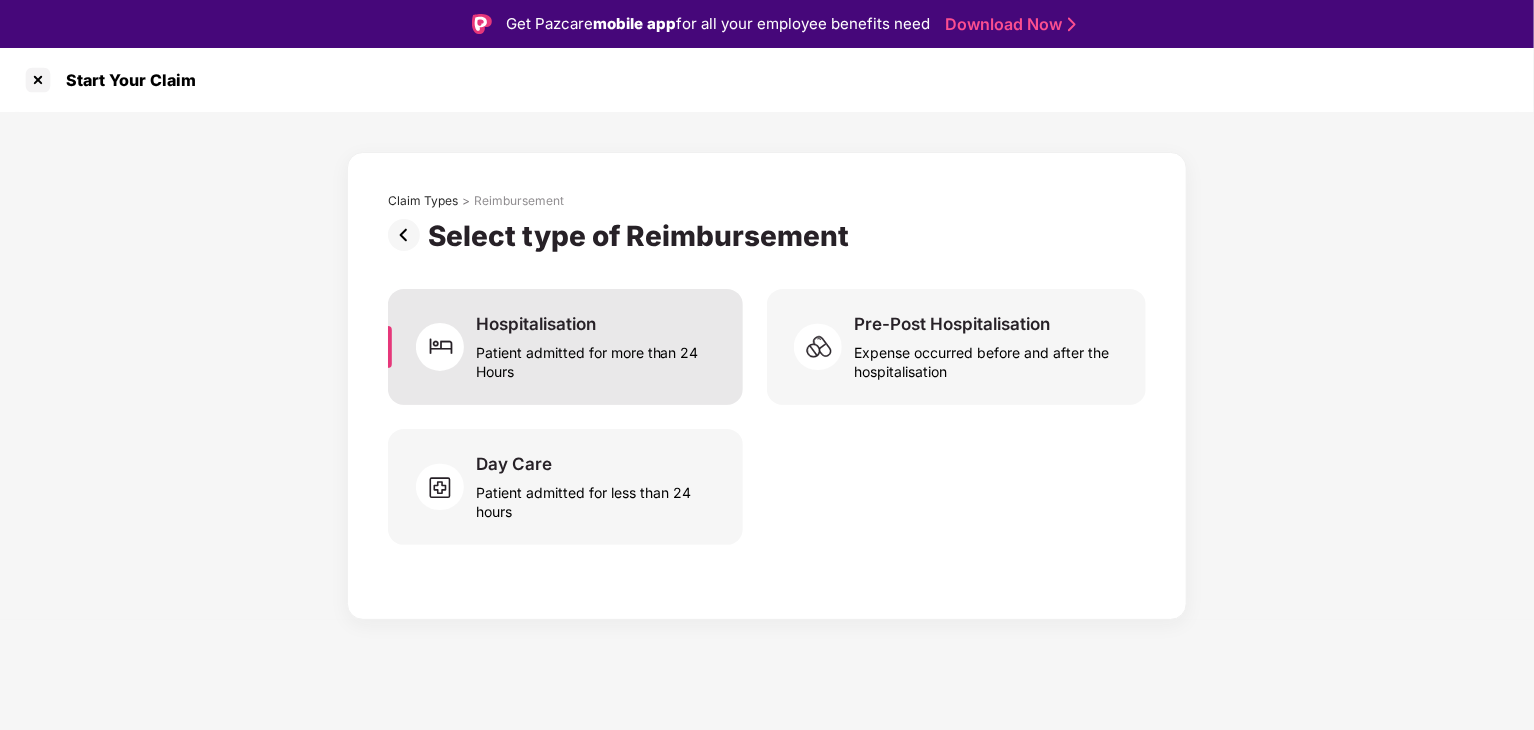 click on "Patient admitted for more than 24 Hours" at bounding box center (597, 358) 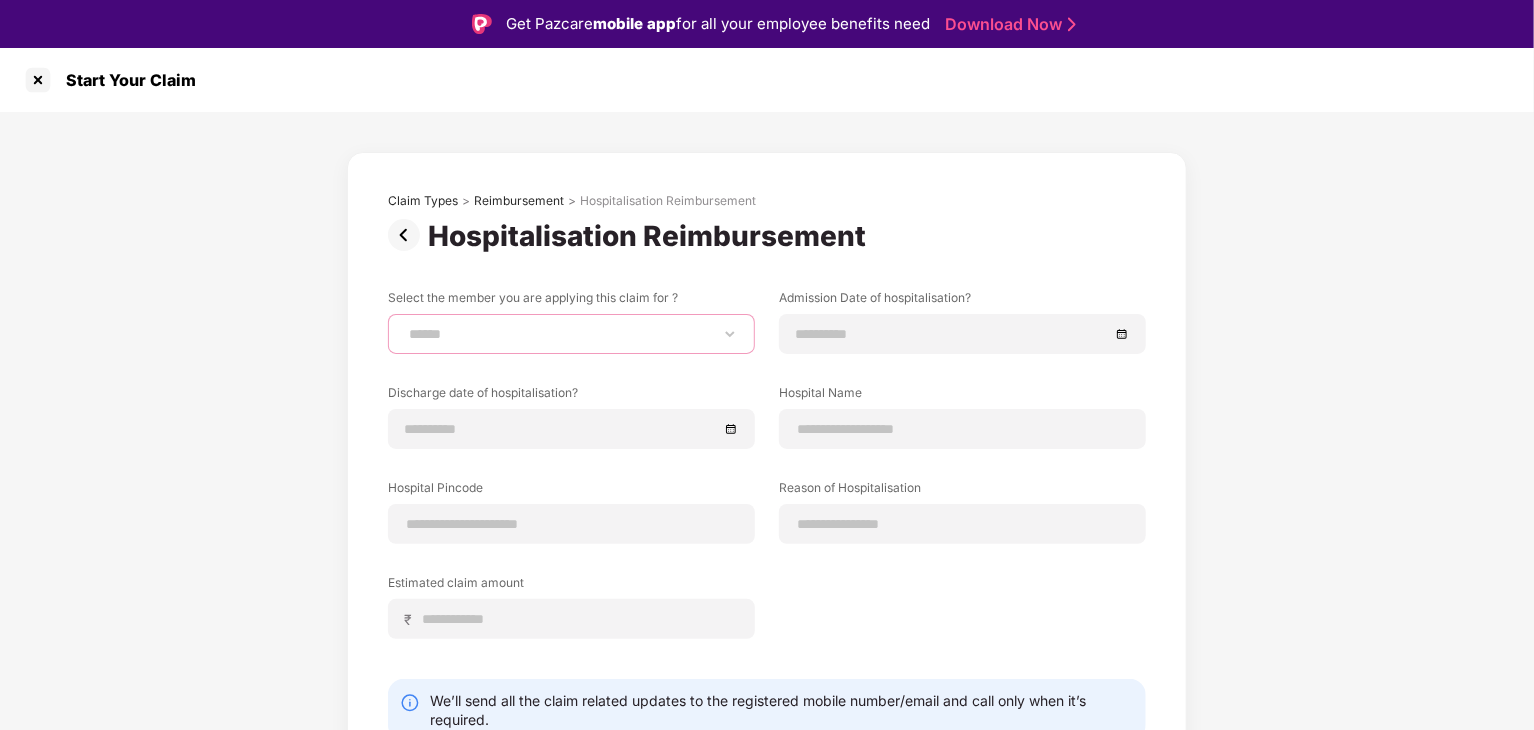 click on "**********" at bounding box center [571, 334] 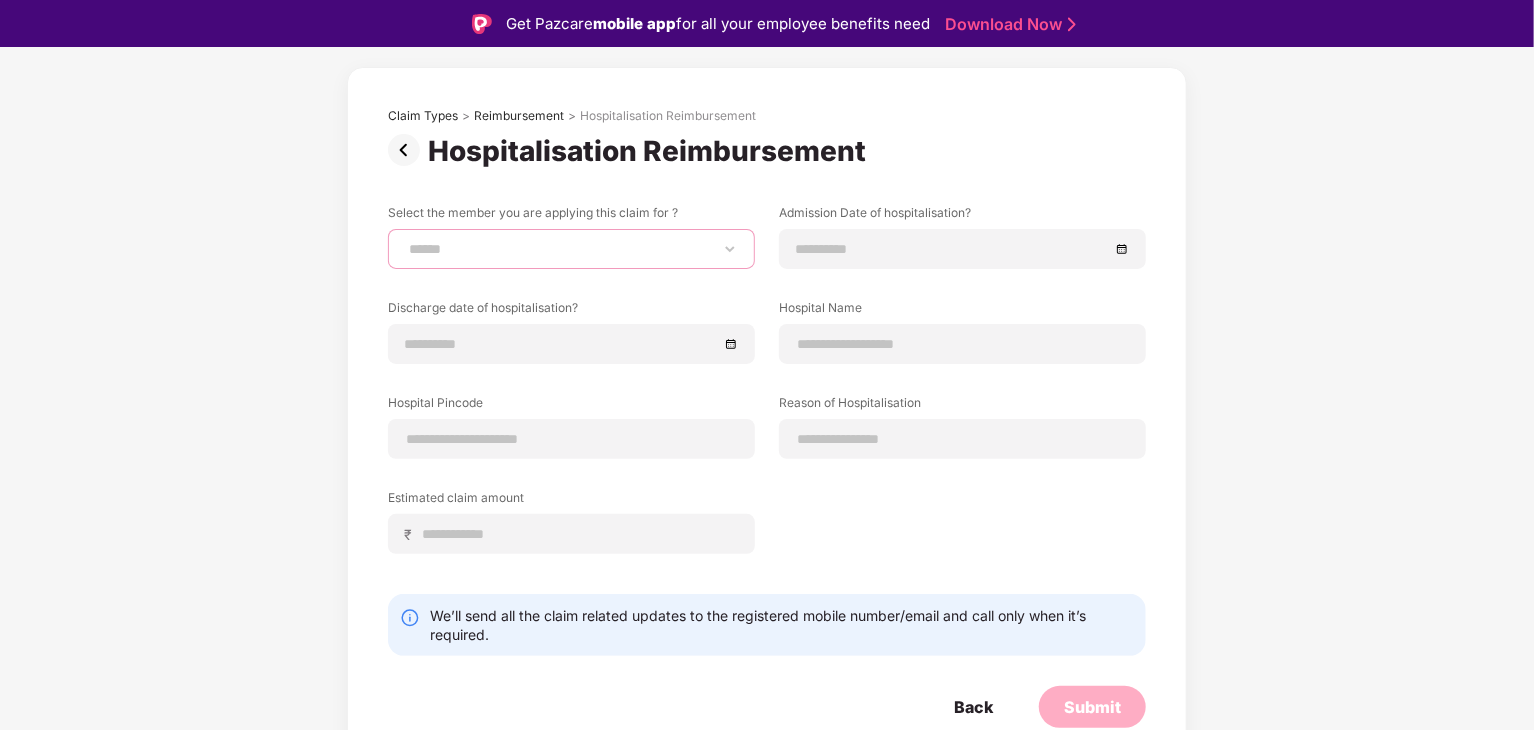 scroll, scrollTop: 86, scrollLeft: 0, axis: vertical 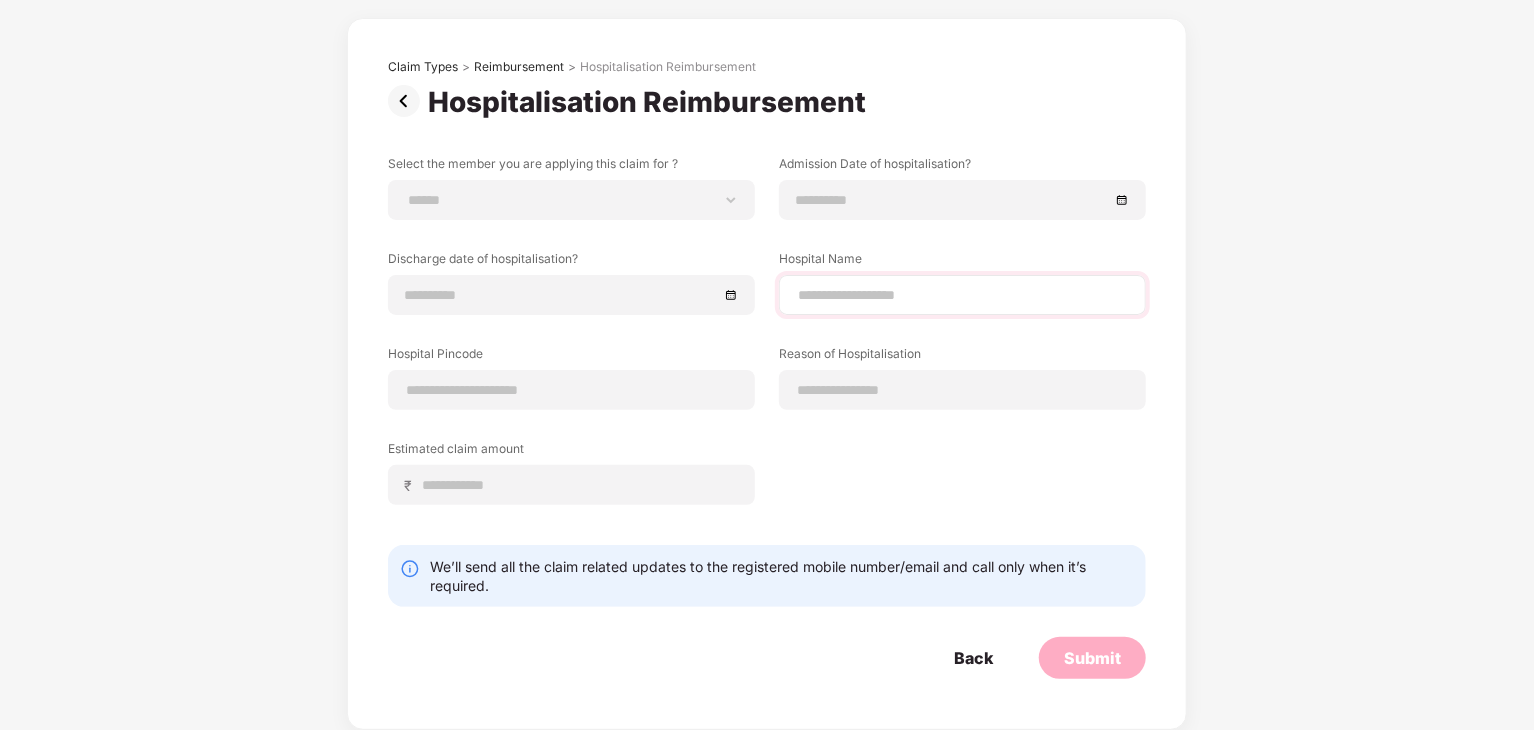 click at bounding box center [962, 295] 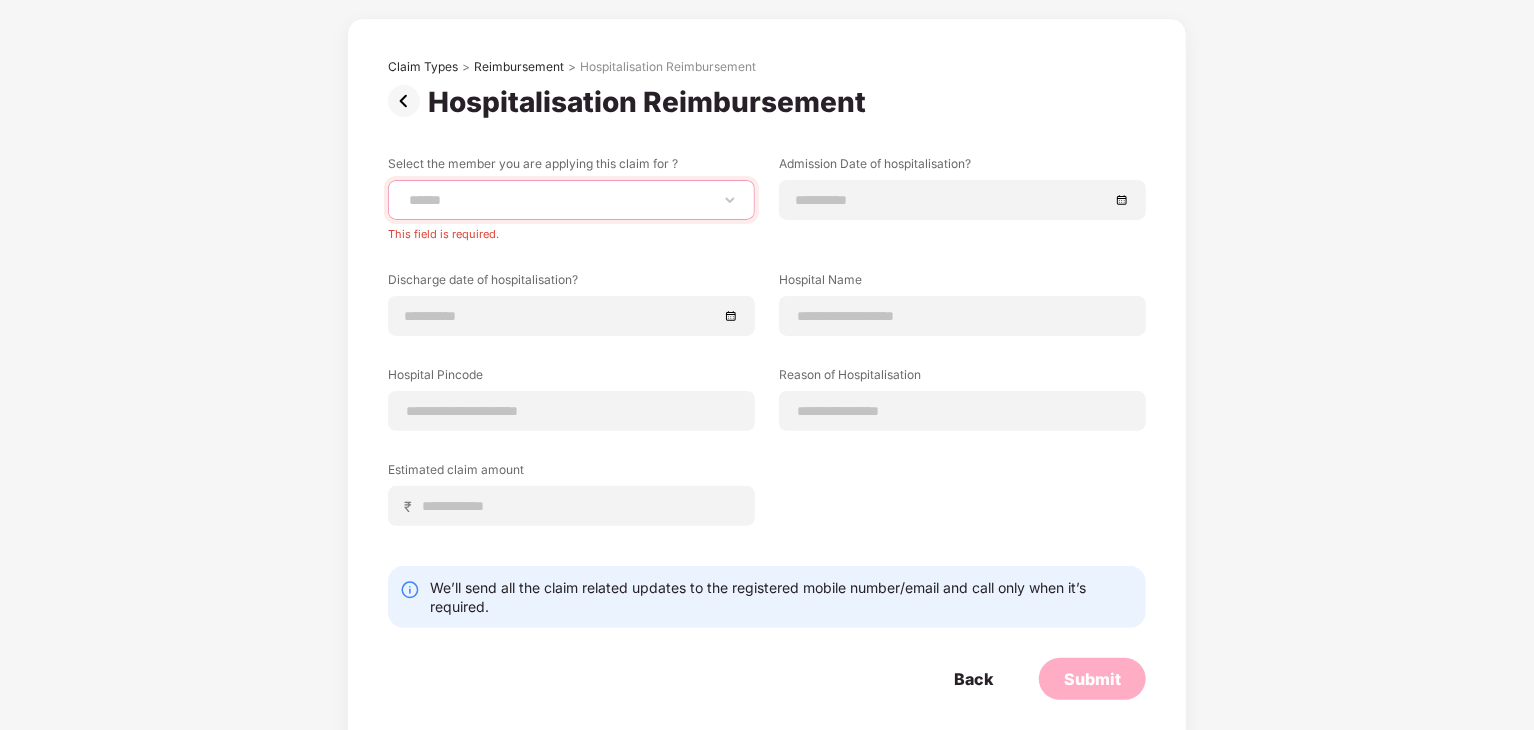 click on "**********" at bounding box center [571, 200] 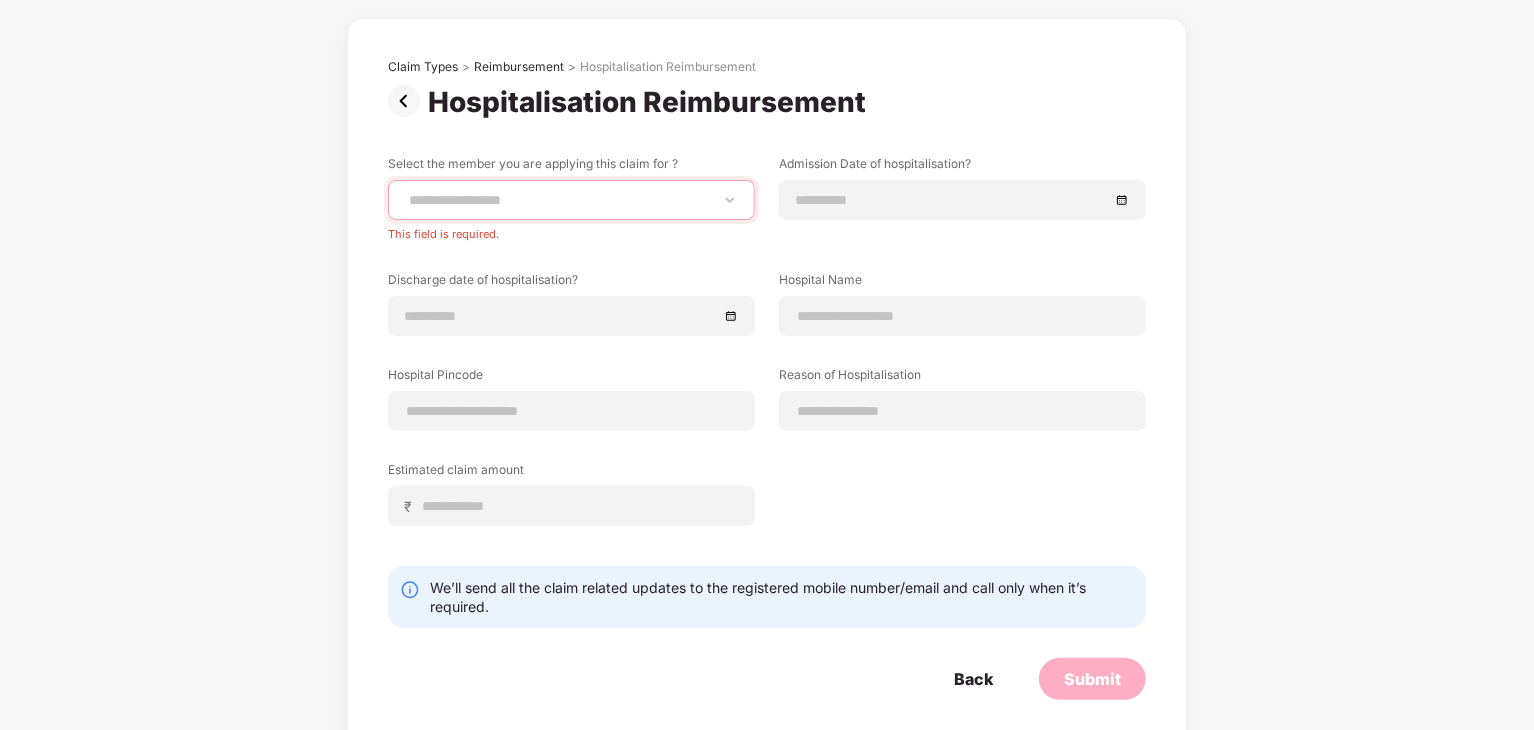 click on "**********" at bounding box center (571, 200) 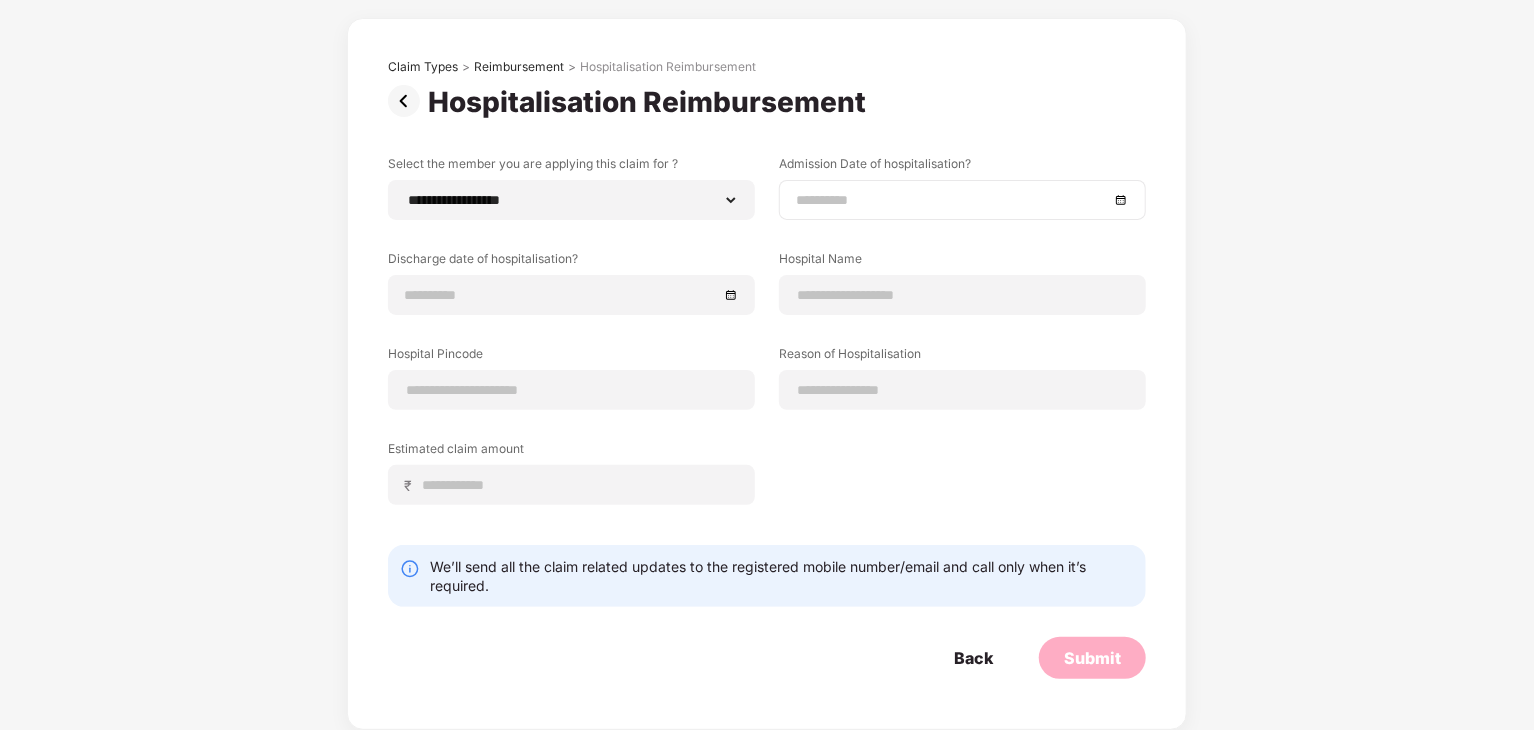 click at bounding box center (962, 200) 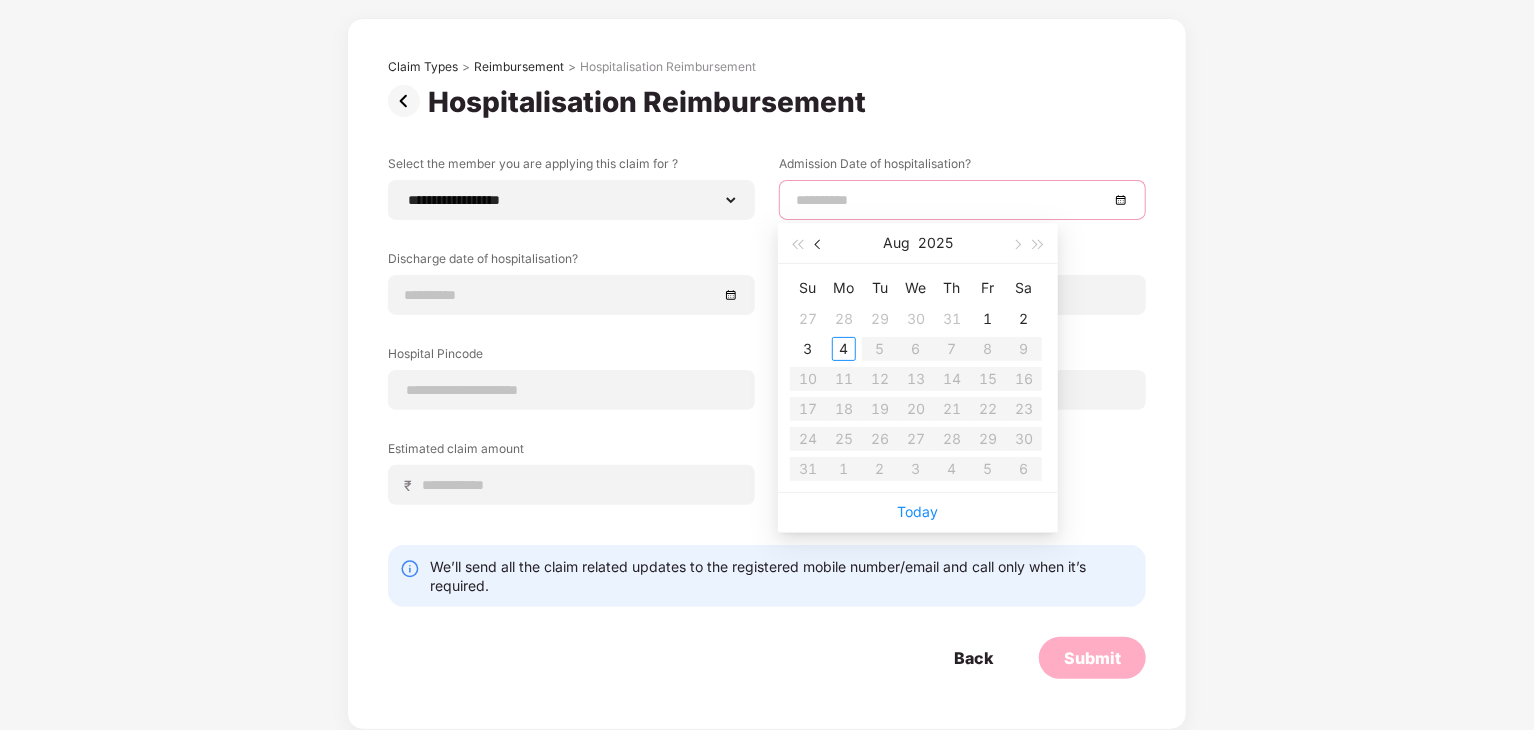 click at bounding box center [820, 245] 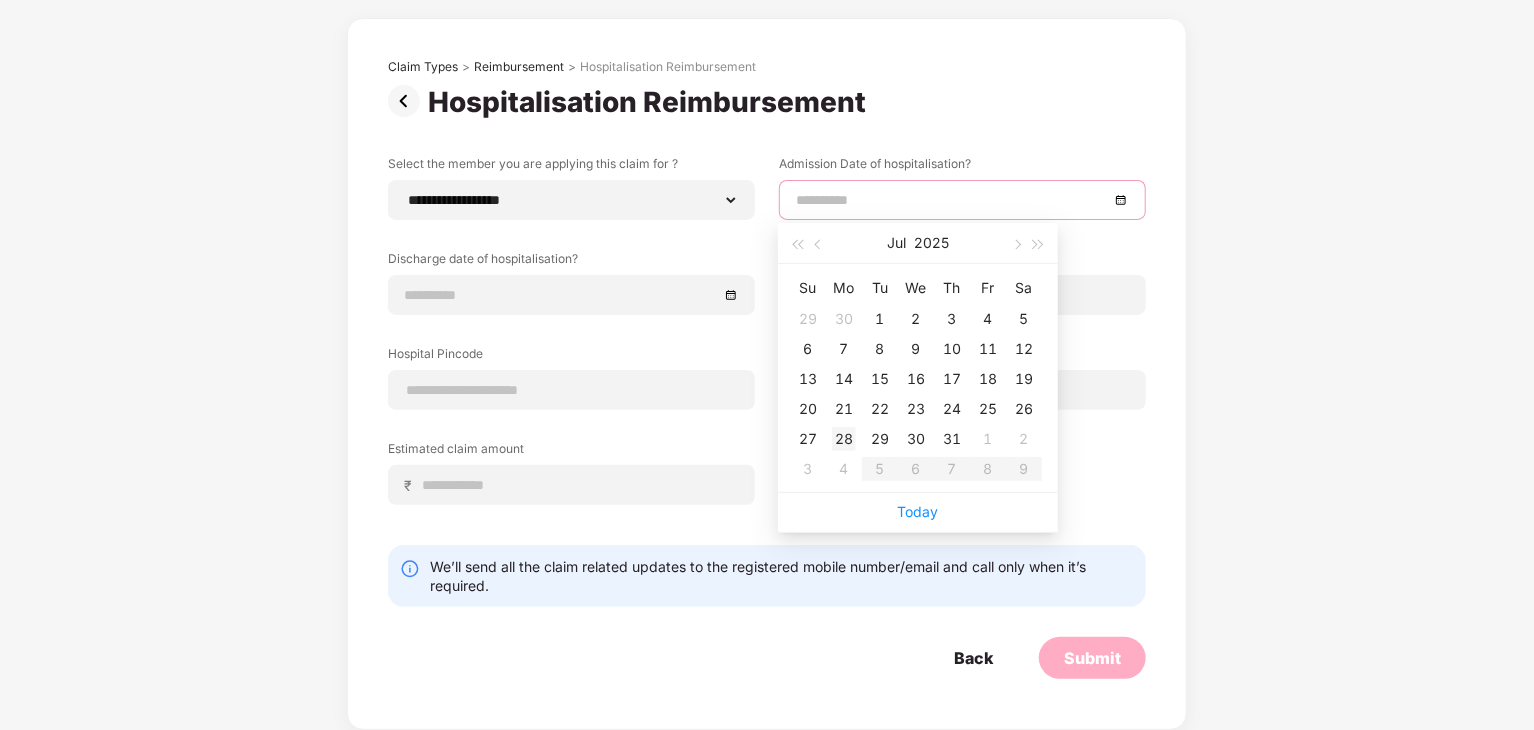 type on "**********" 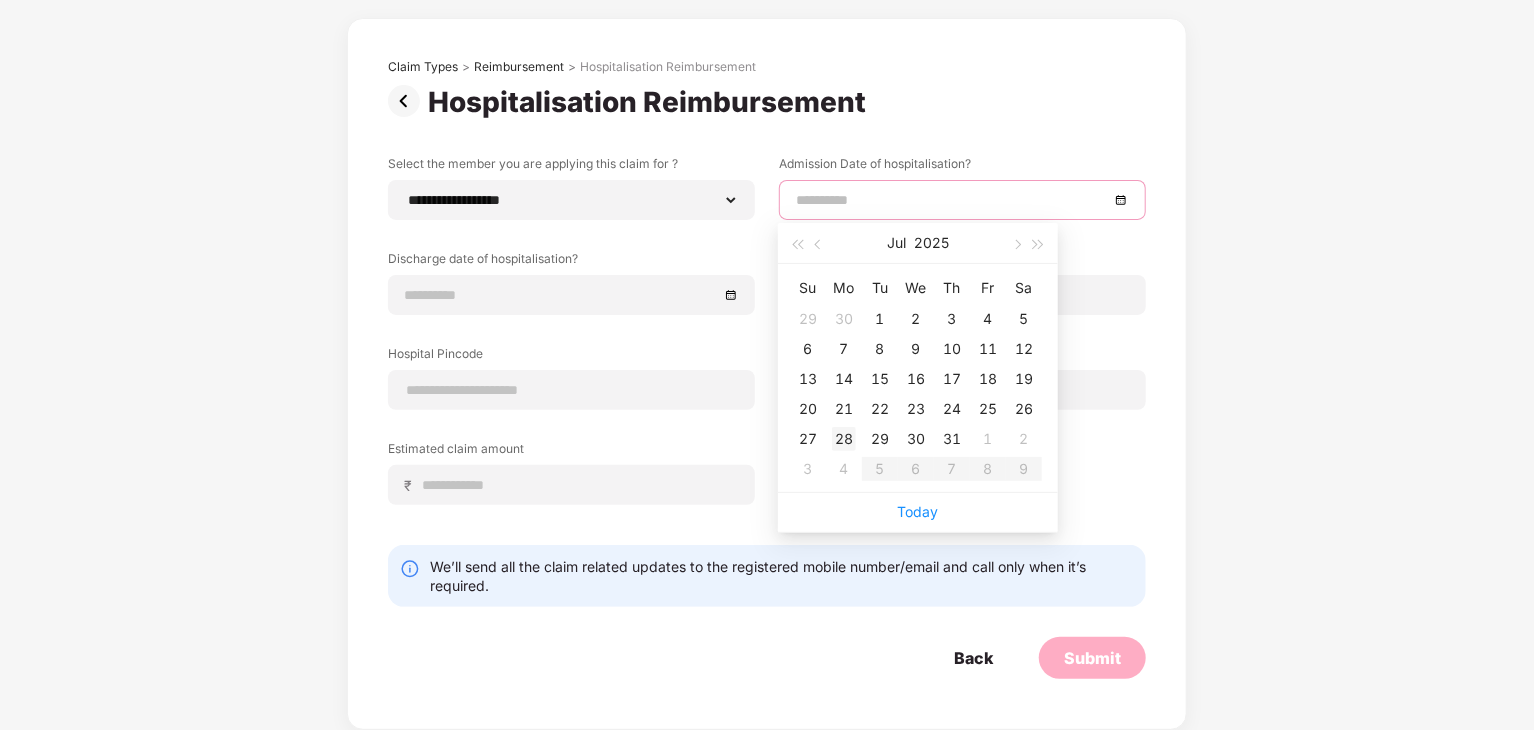 click on "28" at bounding box center (844, 439) 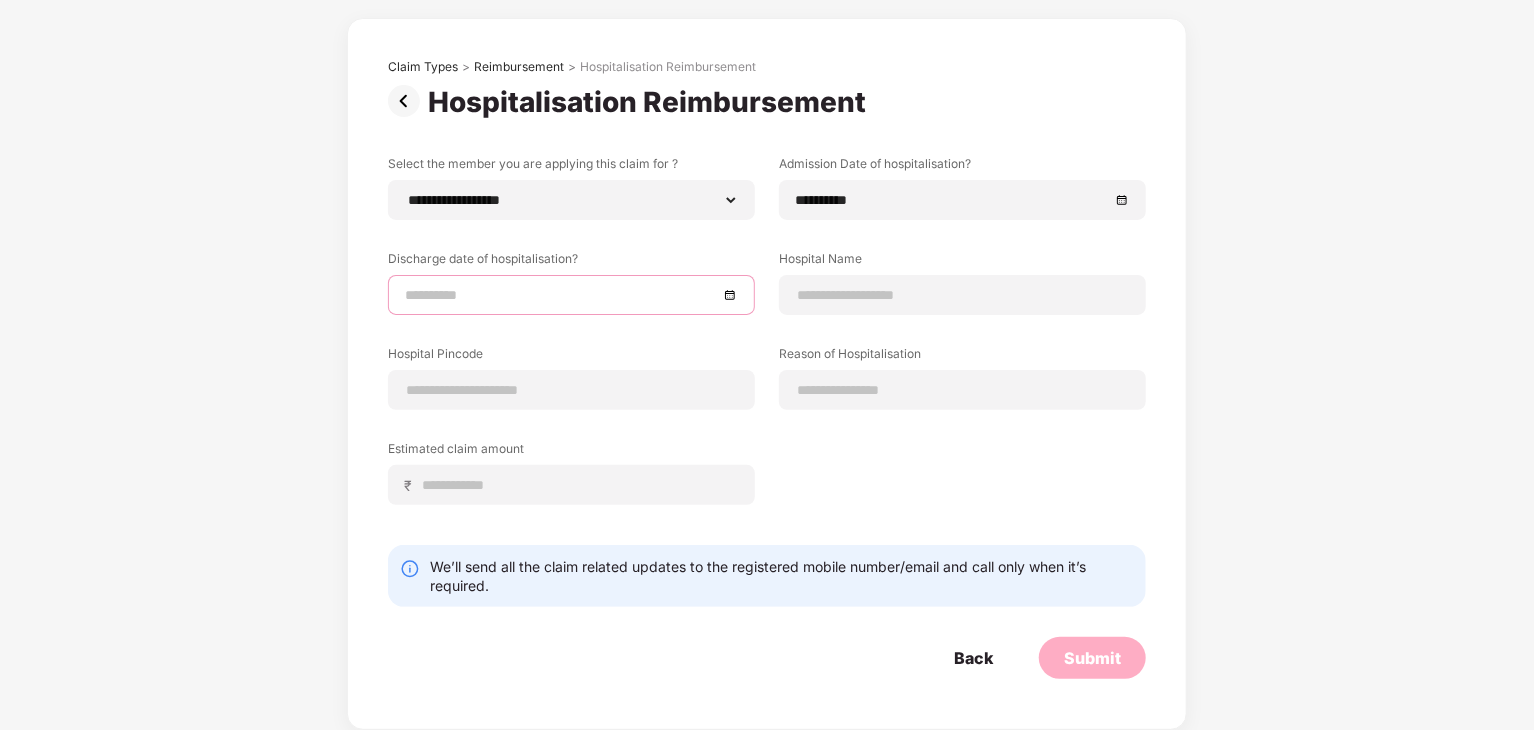 click at bounding box center [561, 295] 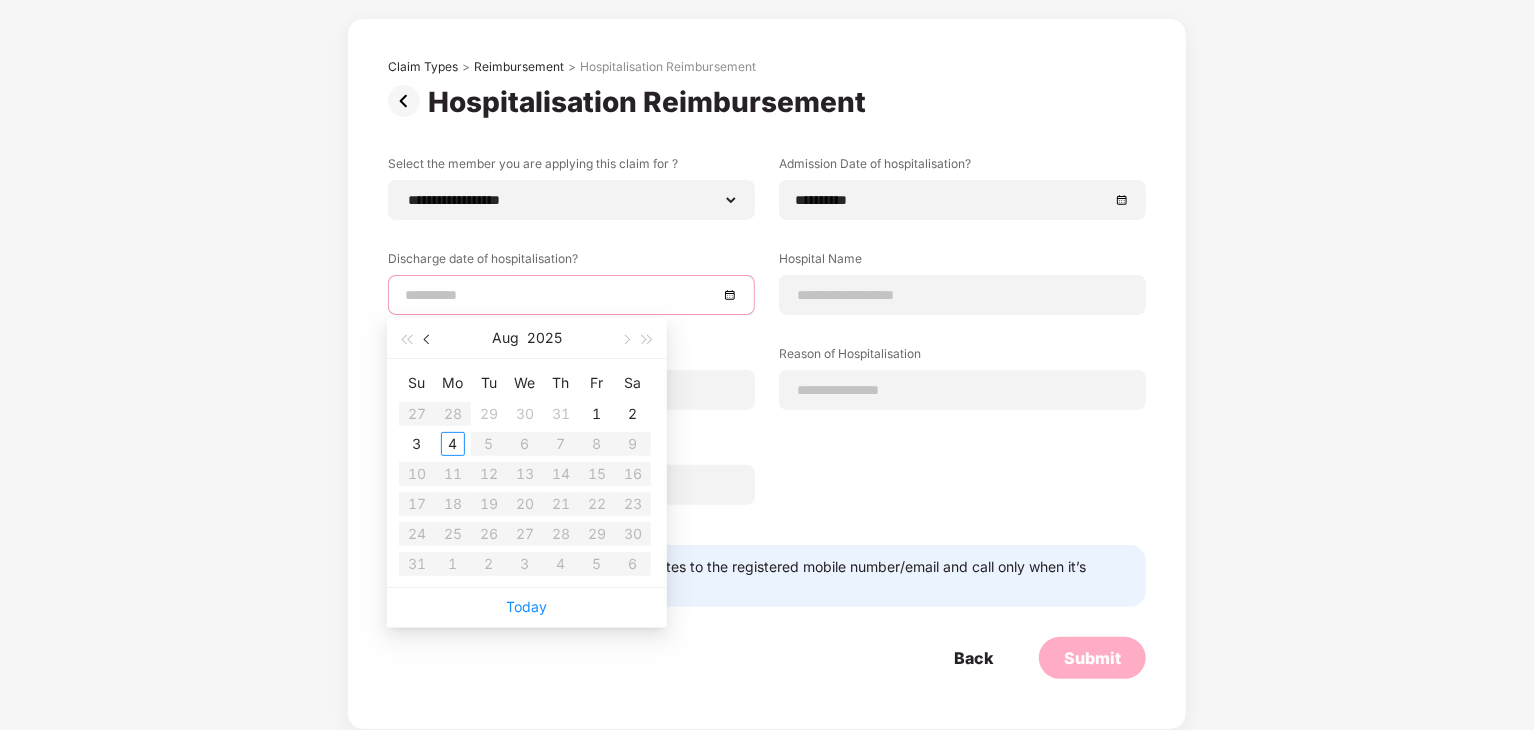 click at bounding box center (428, 338) 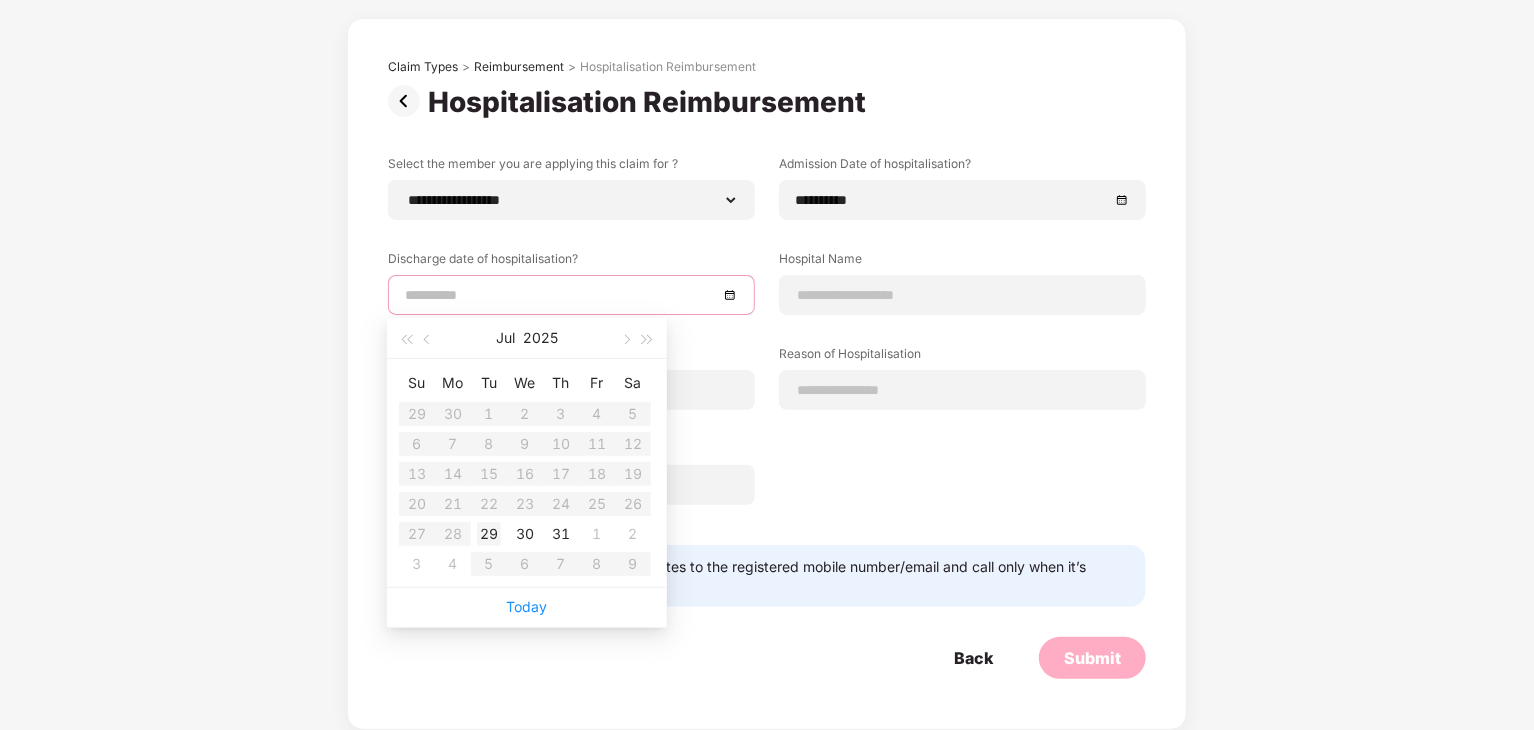 type on "**********" 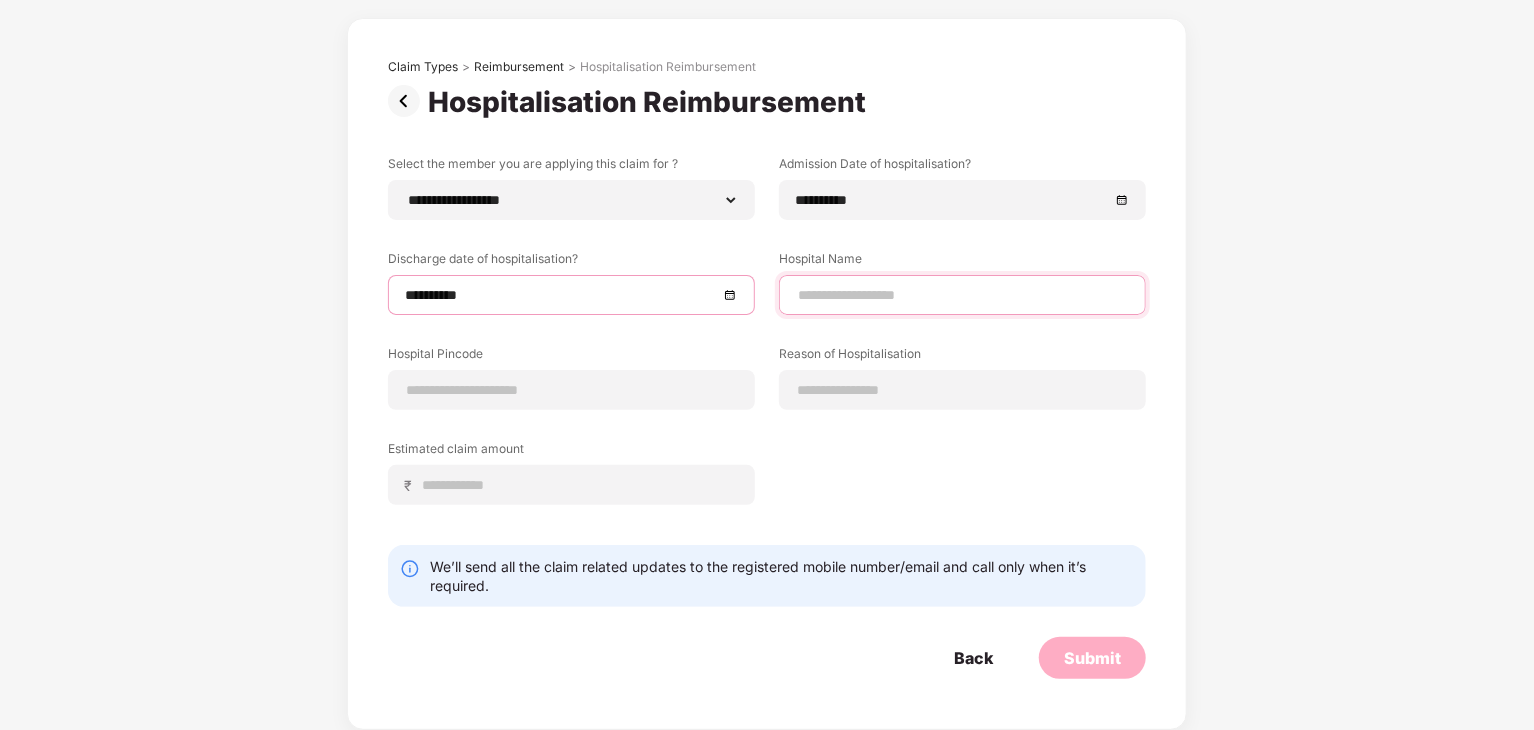 click at bounding box center (962, 295) 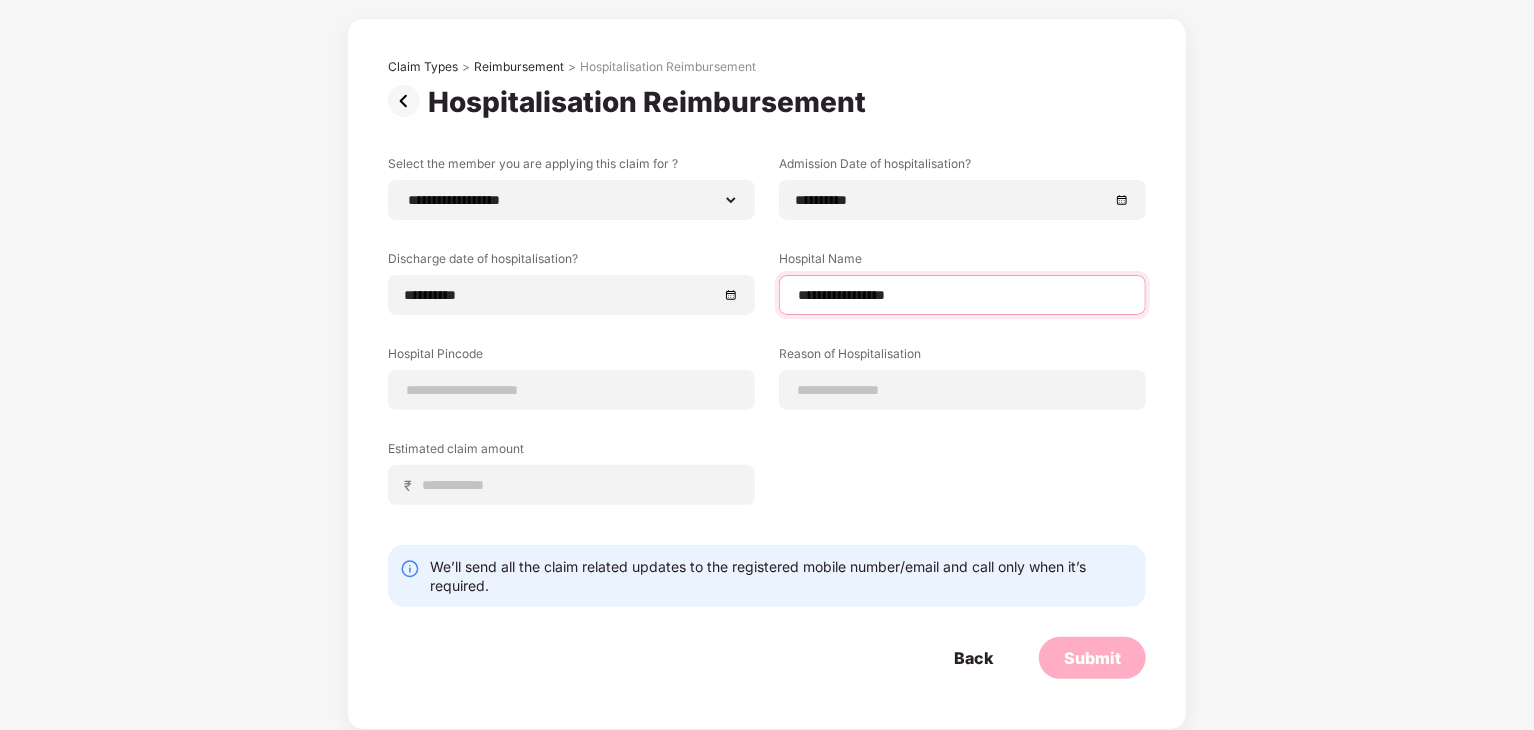scroll, scrollTop: 0, scrollLeft: 0, axis: both 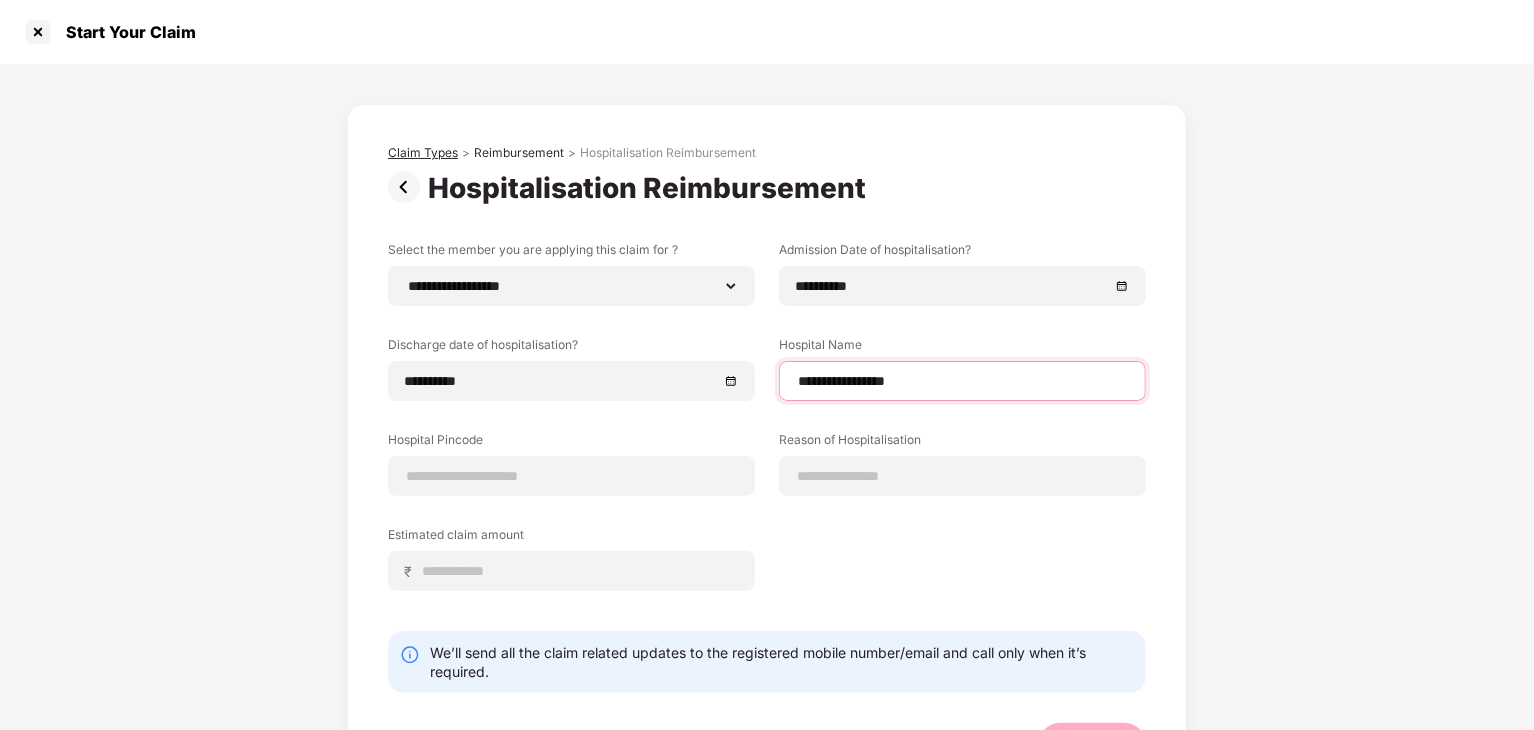 type on "**********" 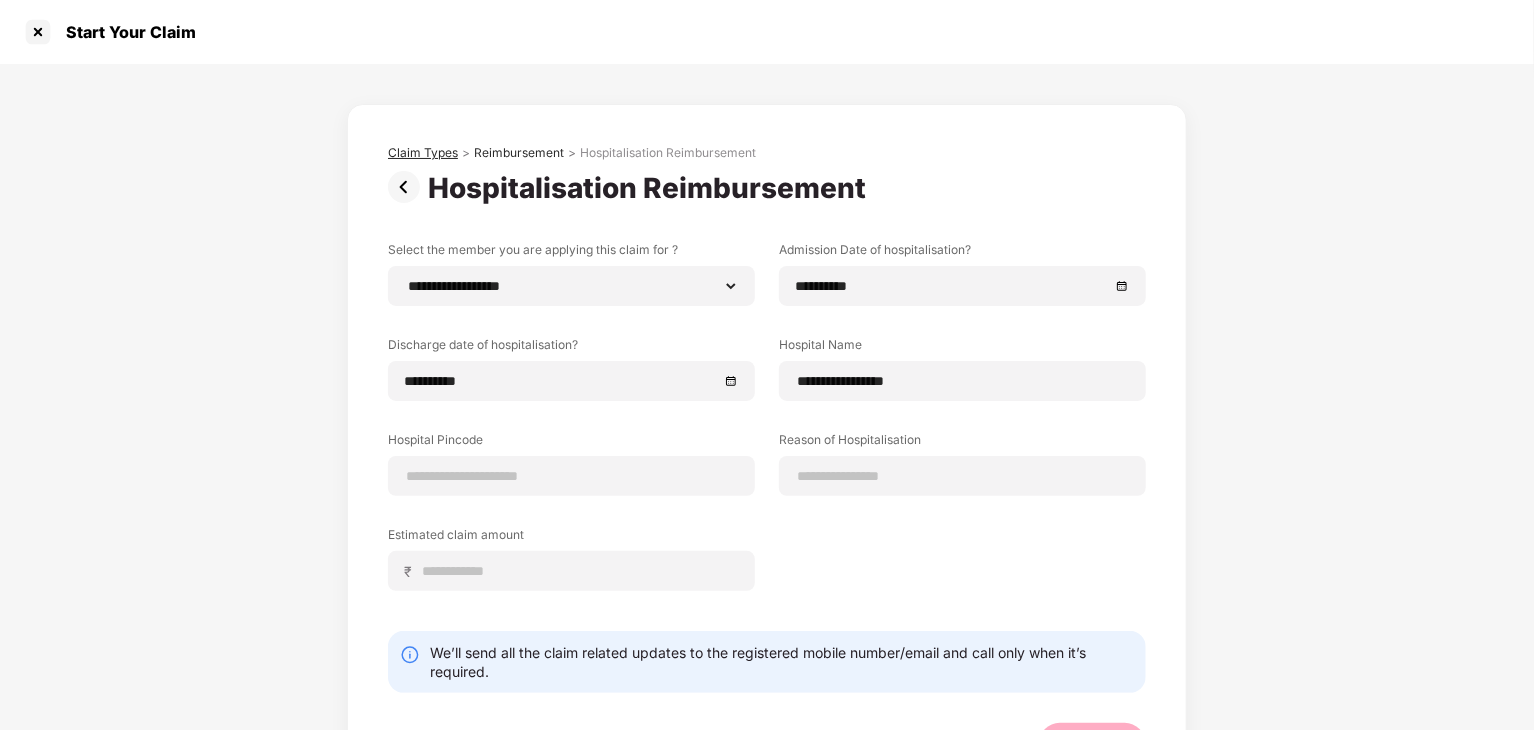 click on "Claim Types" at bounding box center (423, 153) 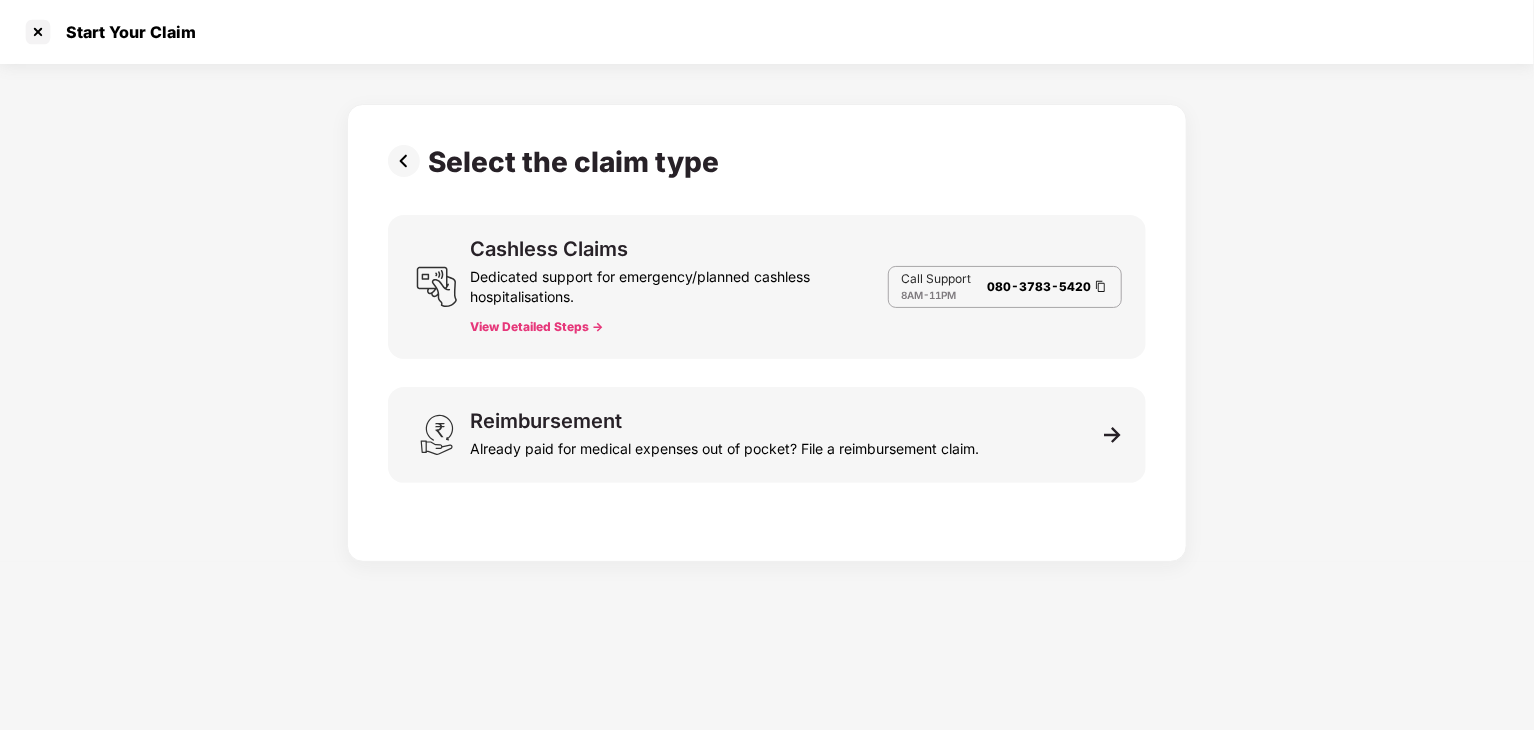 click at bounding box center (408, 161) 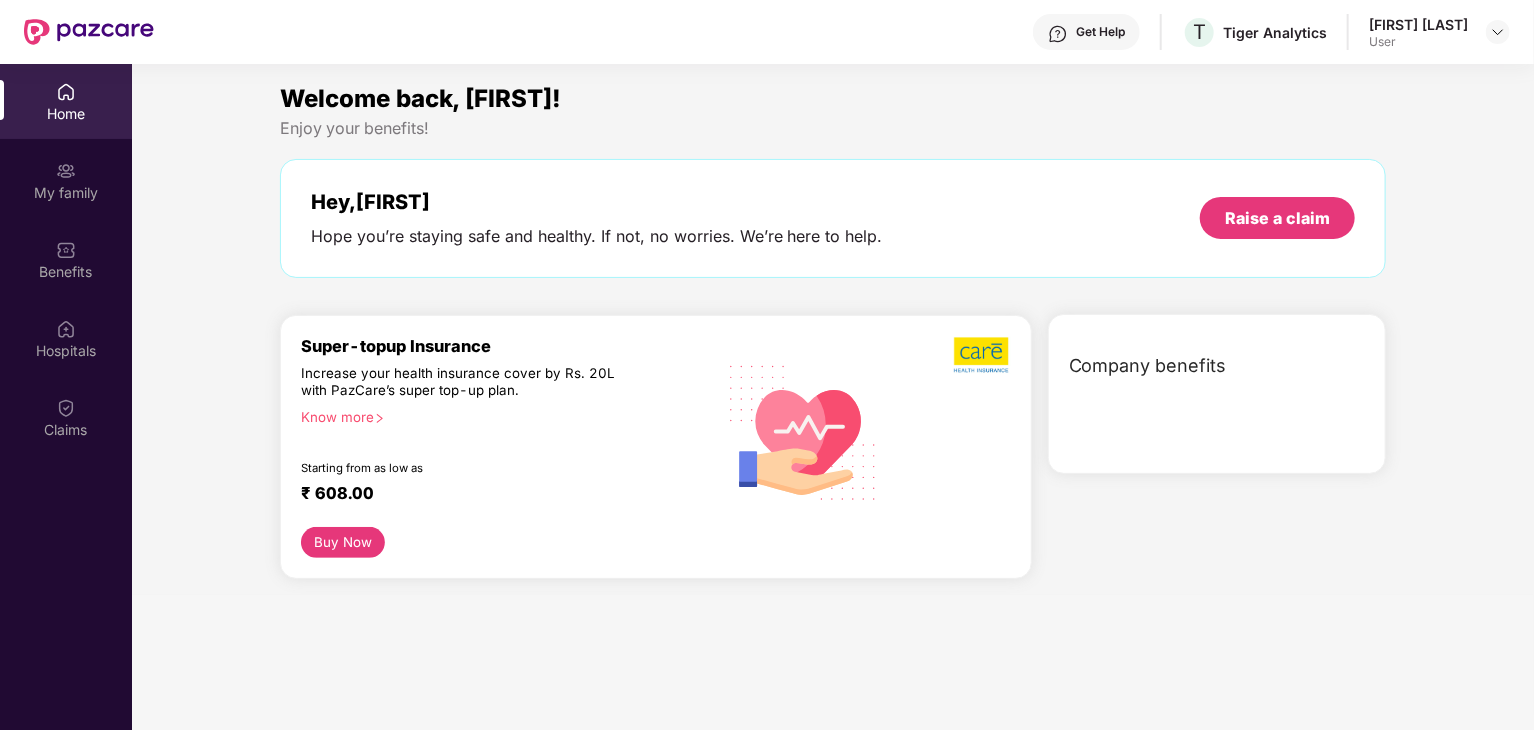 scroll, scrollTop: 112, scrollLeft: 0, axis: vertical 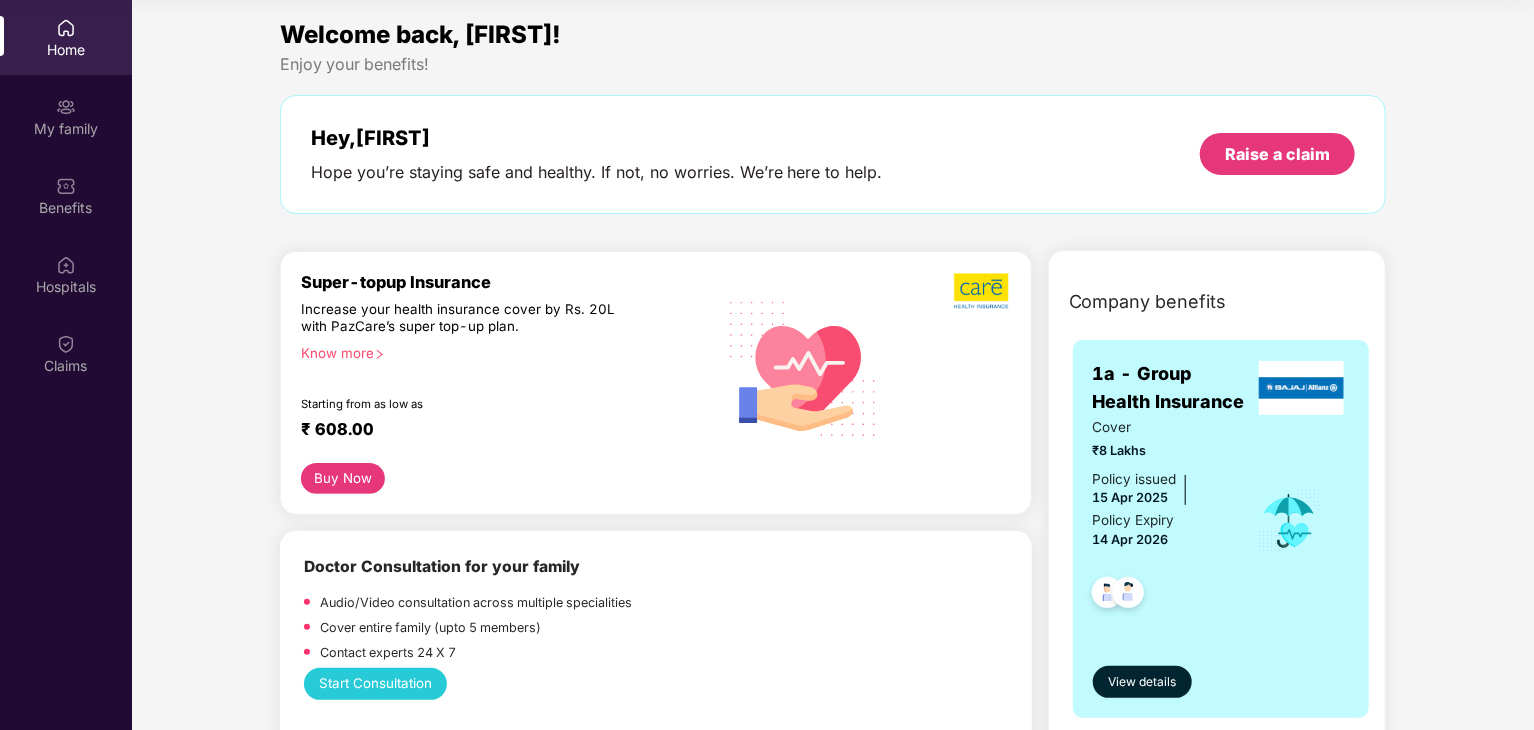click on "Welcome back, [FIRST]! Enjoy your benefits! Hey,  [FIRST] Hope you’re staying safe and healthy. If not, no worries. We’re here to help. Raise a claim Super-topup Insurance Increase your health insurance cover by Rs. 20L with PazCare’s super top-up plan. Know more  Starting from as low as ₹ 608.00 Buy Now Doctor Consultation for your family Audio/Video consultation across multiple specialities Cover entire family (upto 5 members) Contact experts 24 X 7 Start Consultation Get  upto 27% off  on prescription medicines. Get upto 10% off (no limit) + extra 17% coupon discount (Up to ₹300) on your first medicine order of ₹999 and above. (New users) Get upto 10% off (no limit) + extra 7% coupon discount (Up to ₹300) on your medicine order of ₹1499 and above. (Repeat users) Avail Offer Get  Straighten your teeth in 6-8 months*   with toothsi’s at-home smile makeover solutions Flat ₹13000 OFF on makeO toothsi clear aligners This voucher is for one-time use and cannot be clubbed with other offers." at bounding box center [833, 2393] 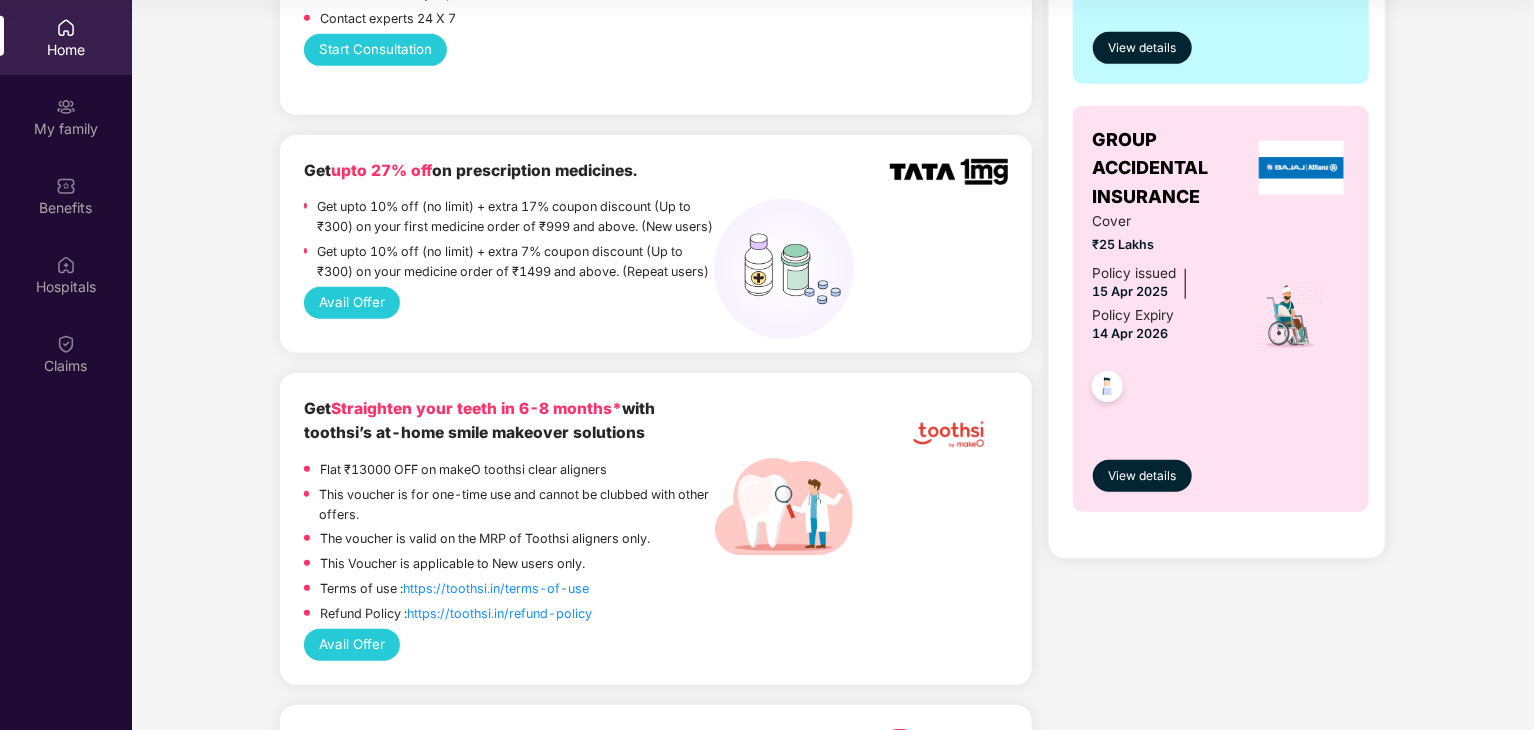 scroll, scrollTop: 600, scrollLeft: 0, axis: vertical 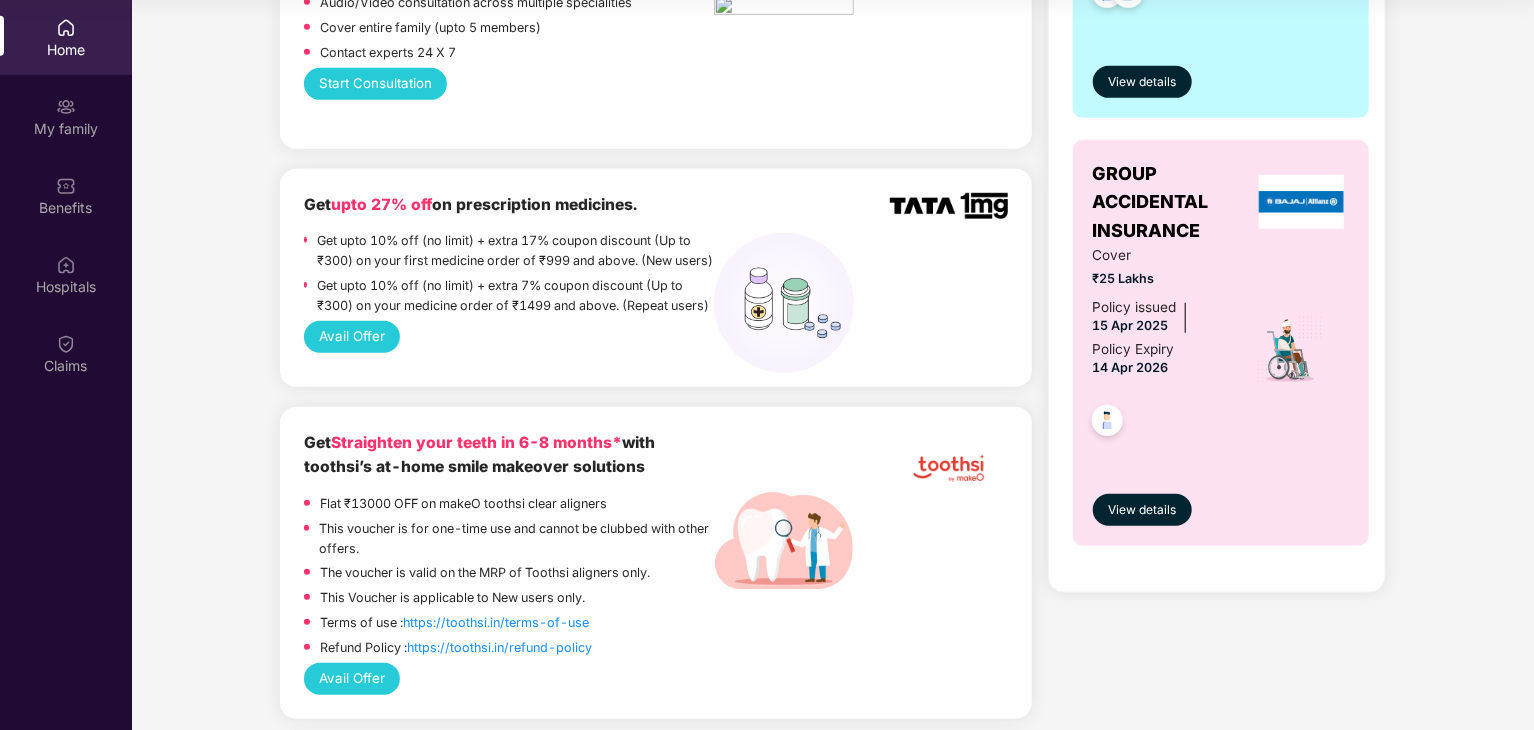 click on "Avail Offer" at bounding box center (352, 337) 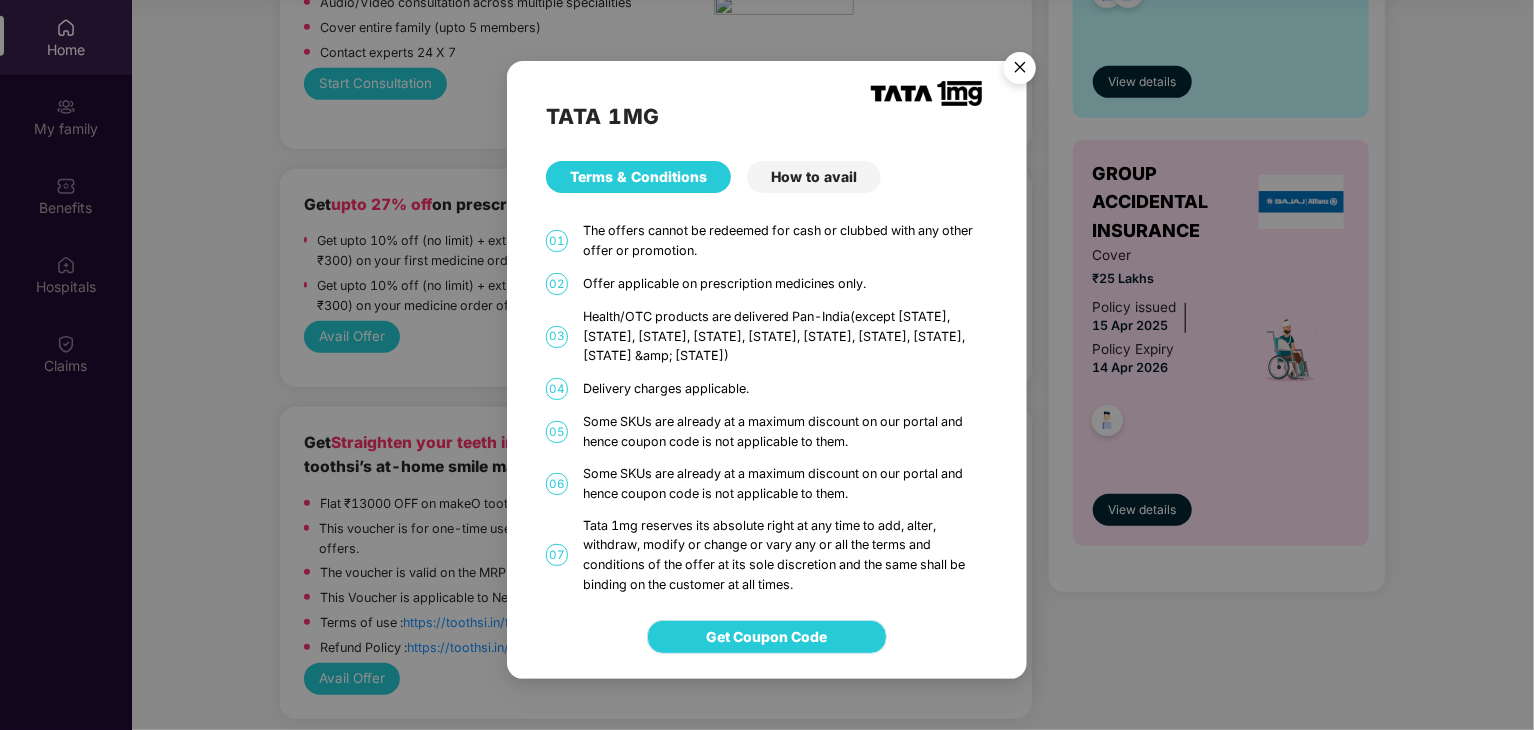 click on "Get Coupon Code" at bounding box center [767, 637] 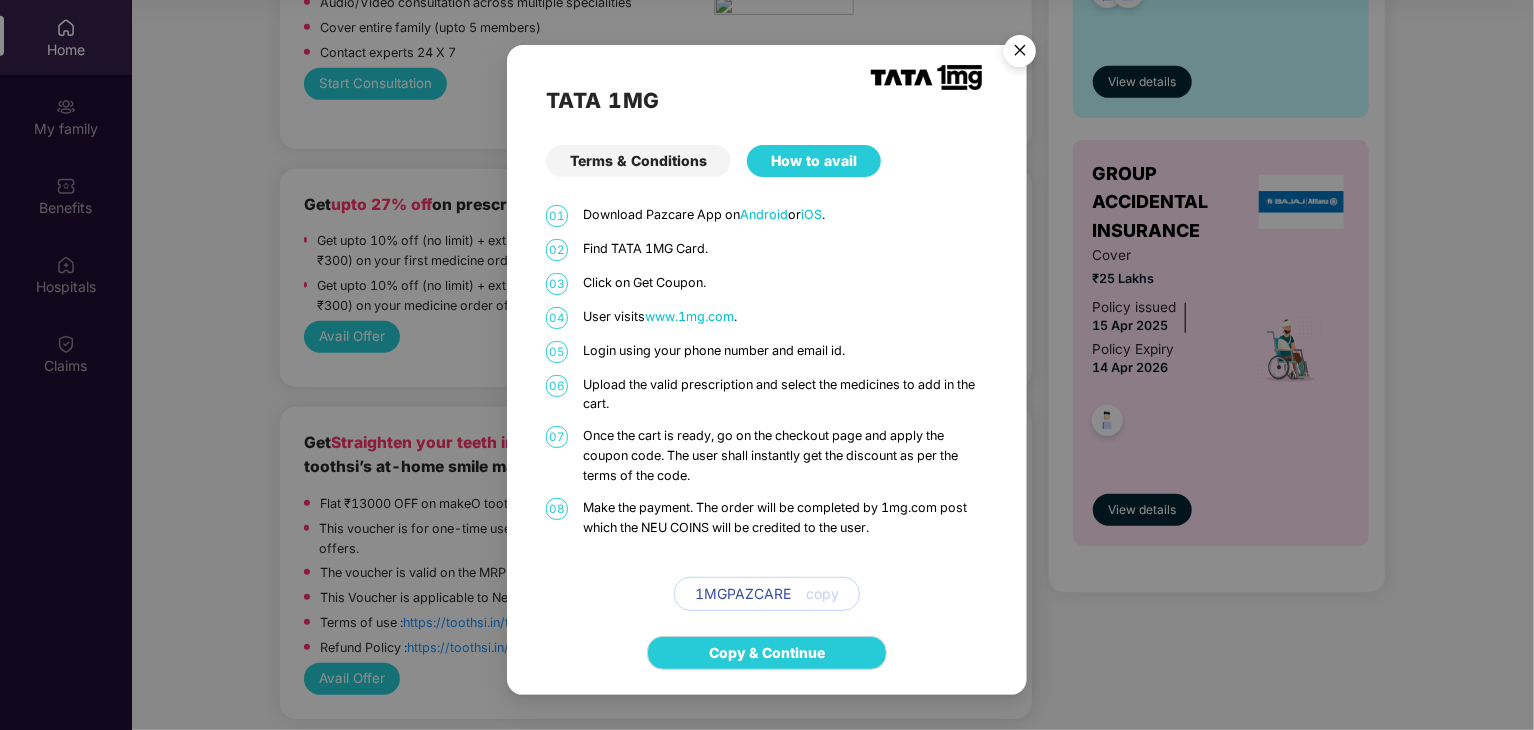 click on "copy" at bounding box center (822, 594) 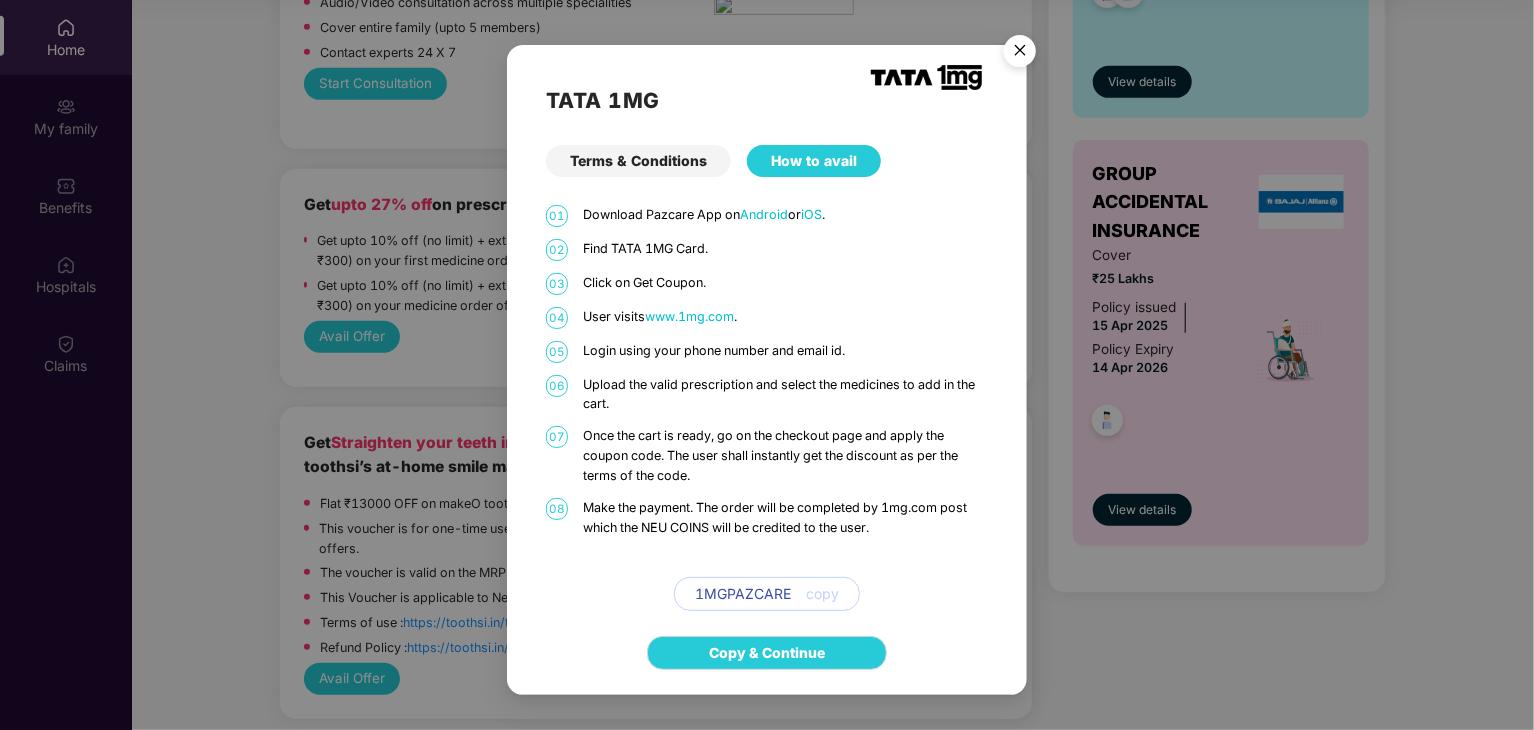click at bounding box center (1020, 54) 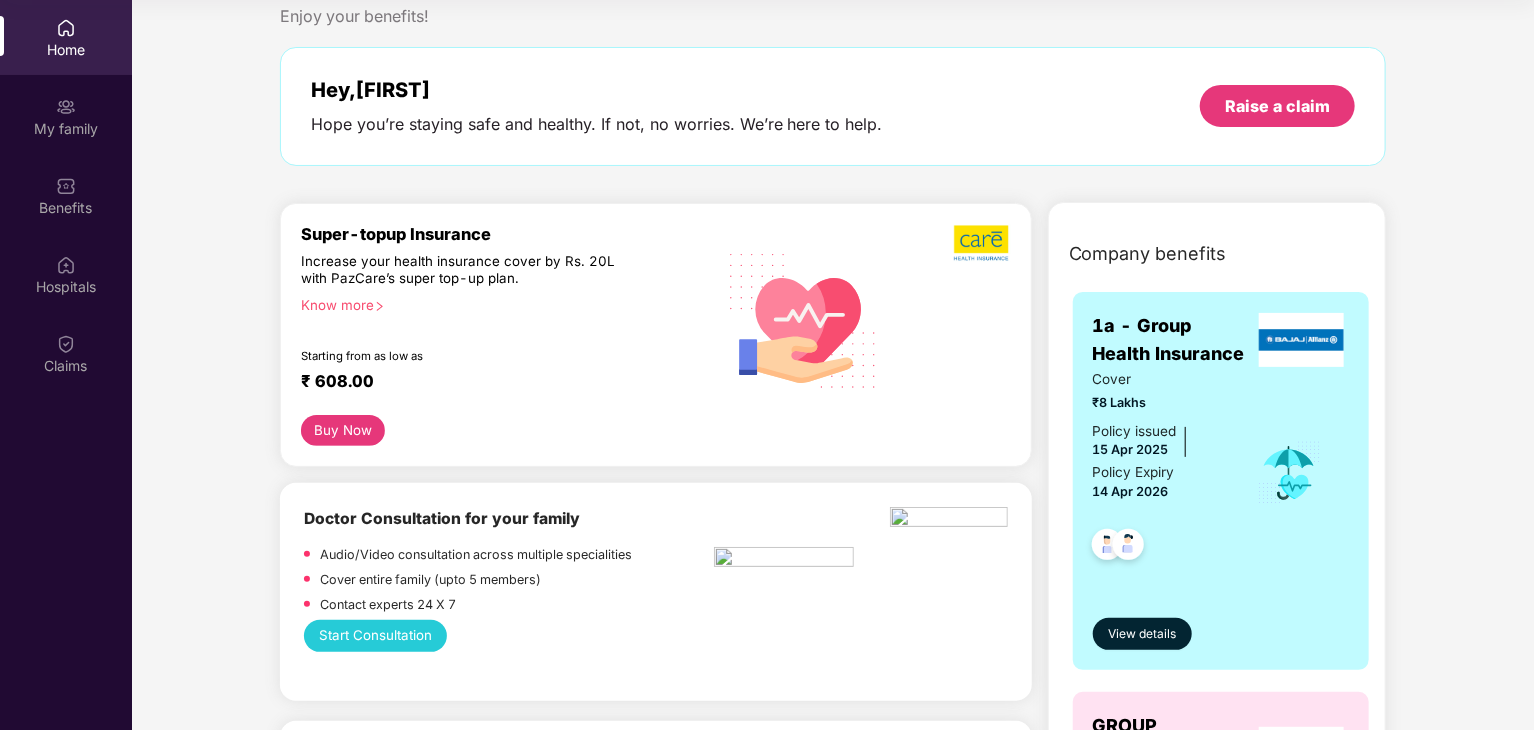 scroll, scrollTop: 0, scrollLeft: 0, axis: both 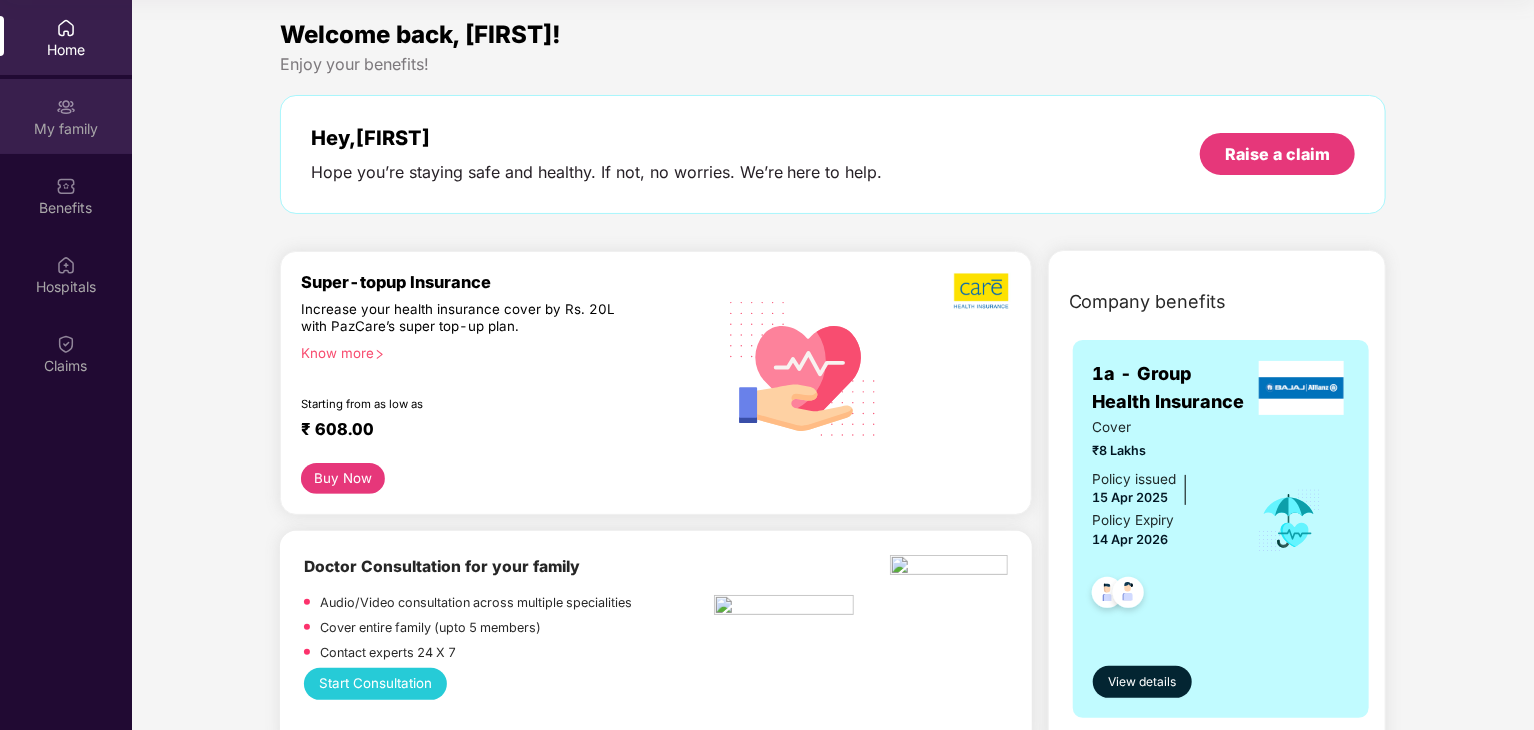 click on "My family" at bounding box center [66, 129] 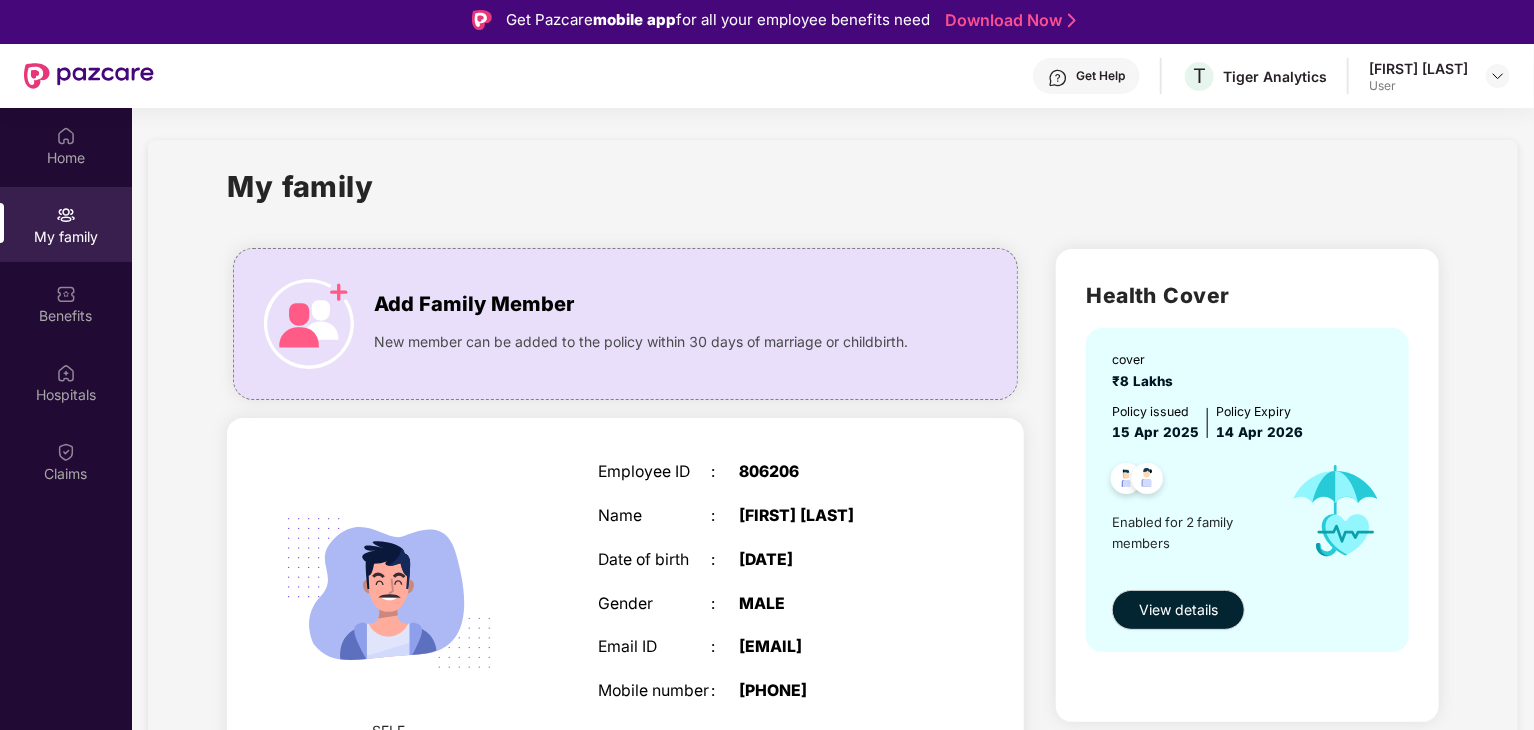scroll, scrollTop: 0, scrollLeft: 0, axis: both 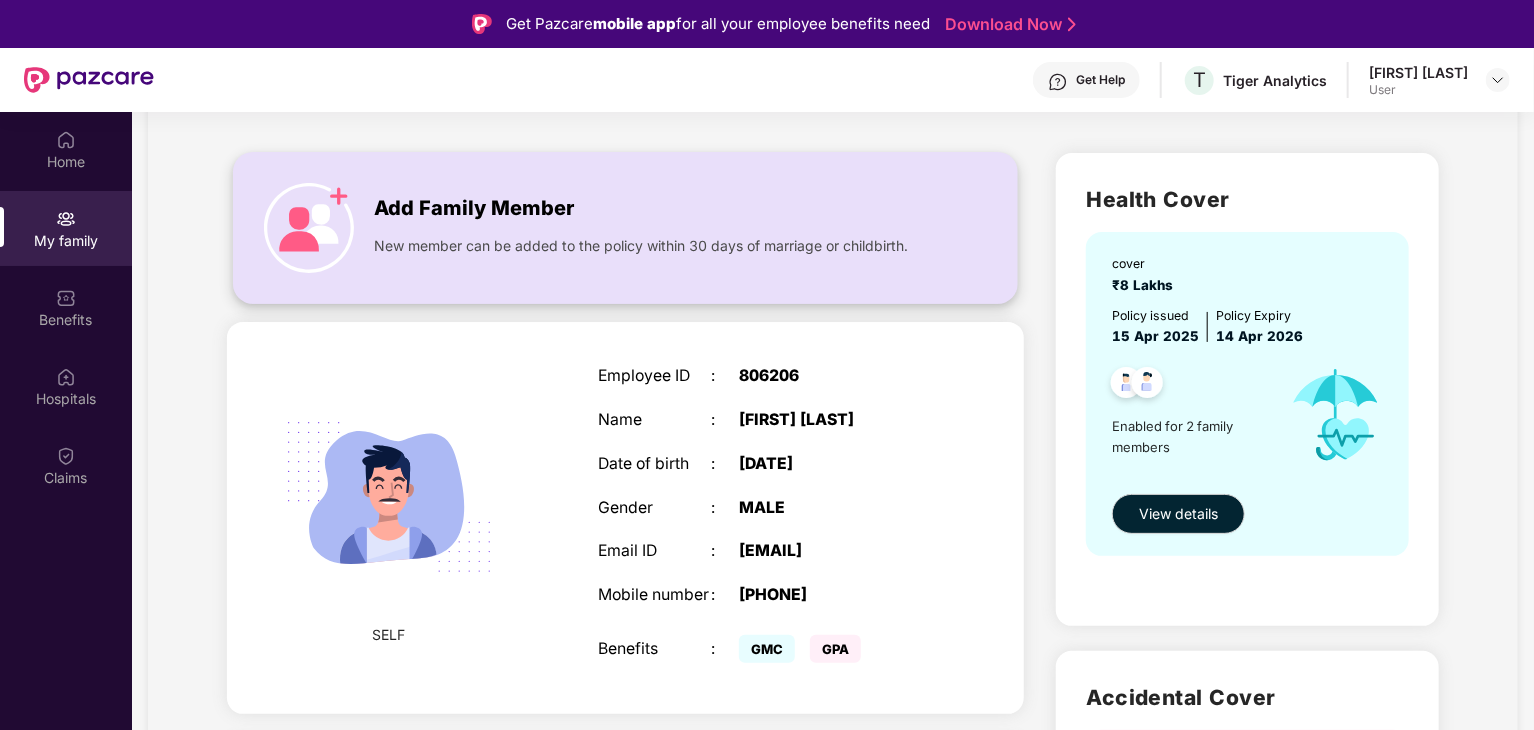 click on "Add Family Member" at bounding box center [474, 208] 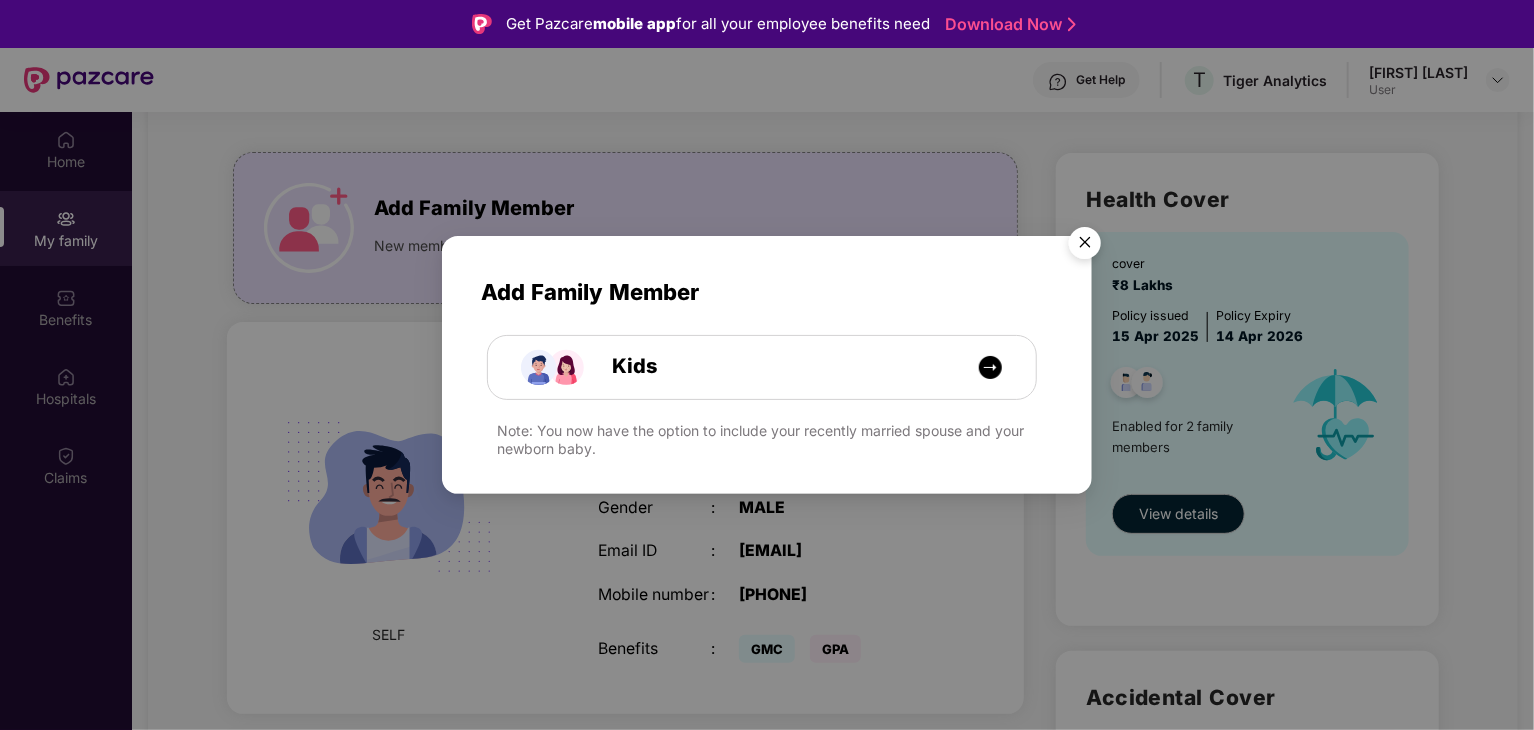 click at bounding box center (1085, 246) 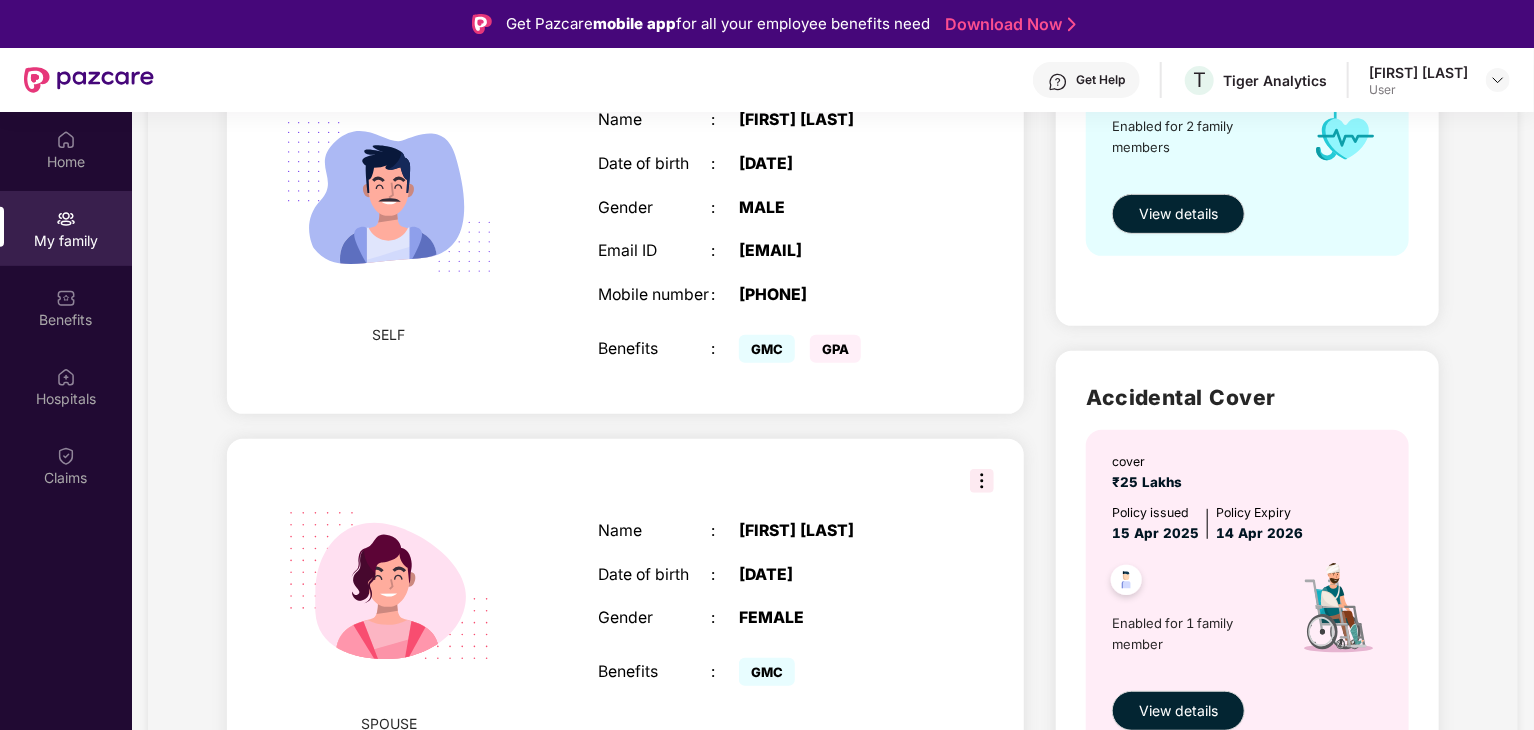 scroll, scrollTop: 462, scrollLeft: 0, axis: vertical 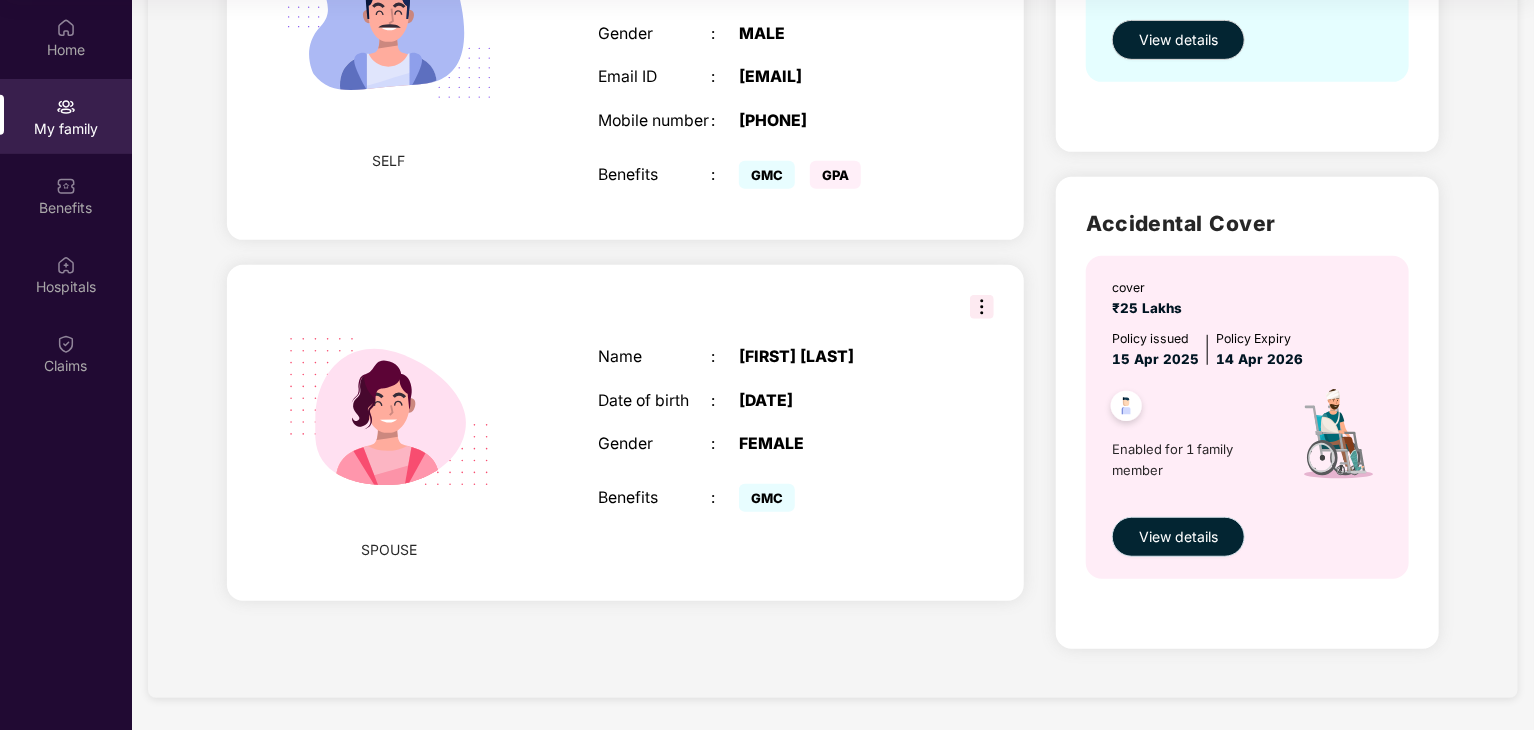 click on "View details" at bounding box center [1178, 537] 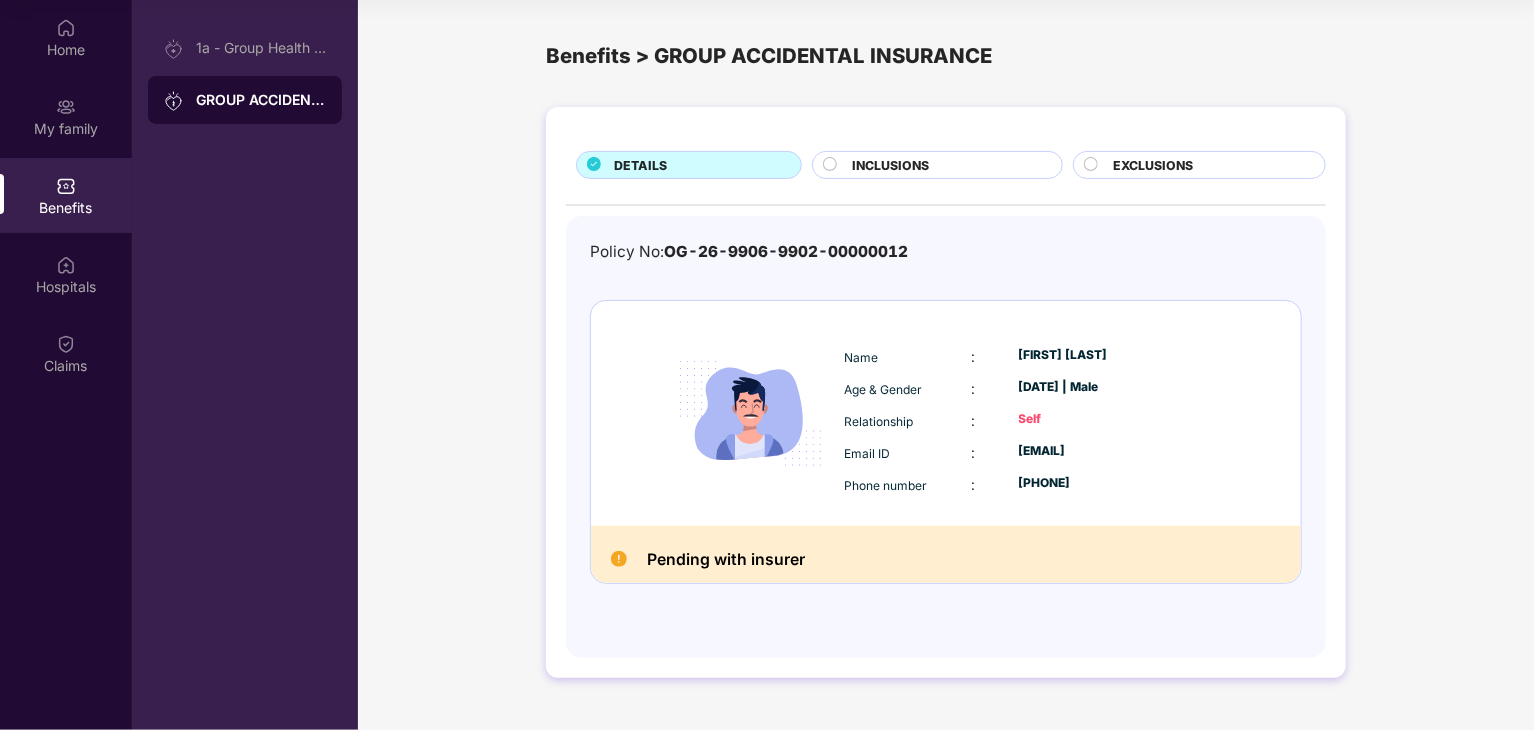 click on "INCLUSIONS" at bounding box center [946, 167] 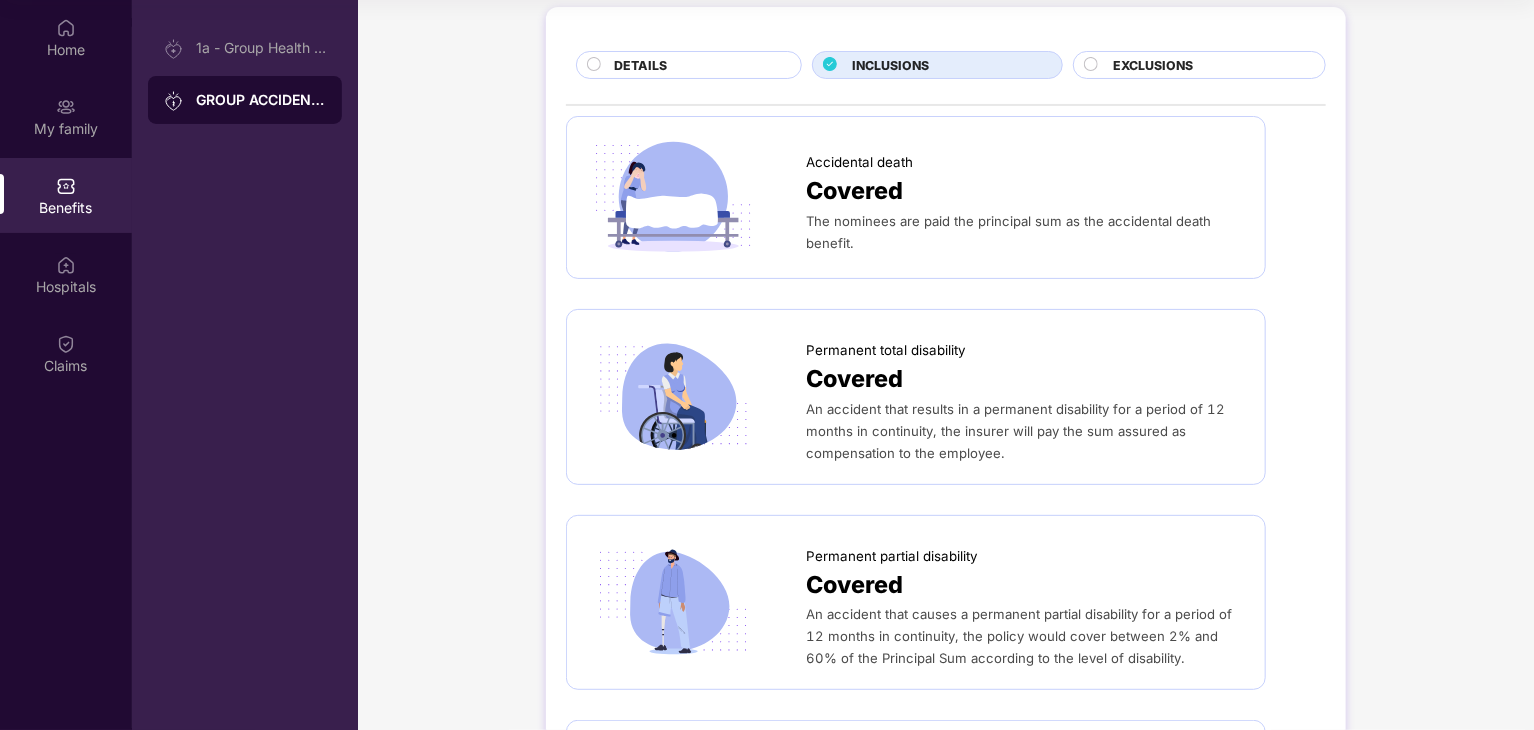 scroll, scrollTop: 0, scrollLeft: 0, axis: both 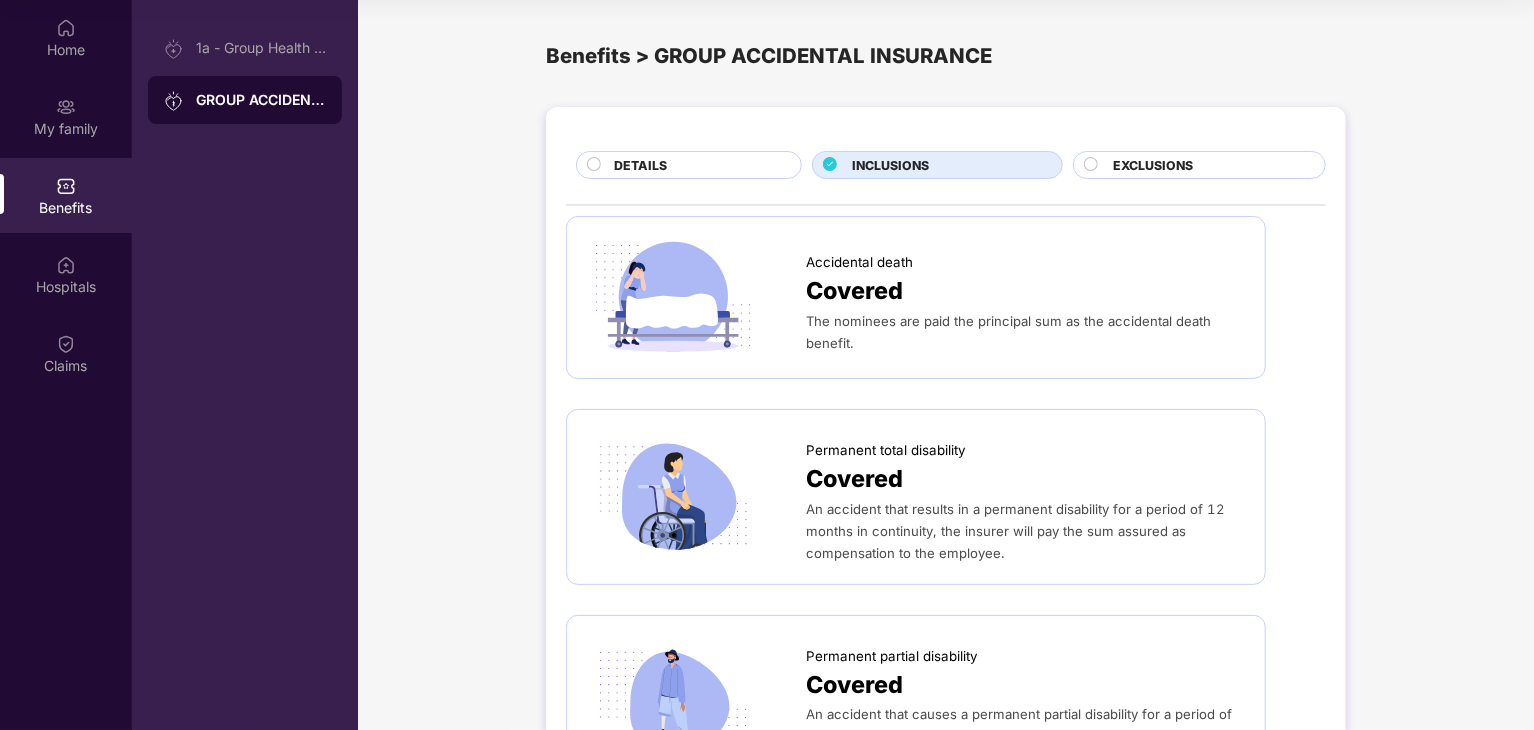 click on "Covered" at bounding box center (854, 291) 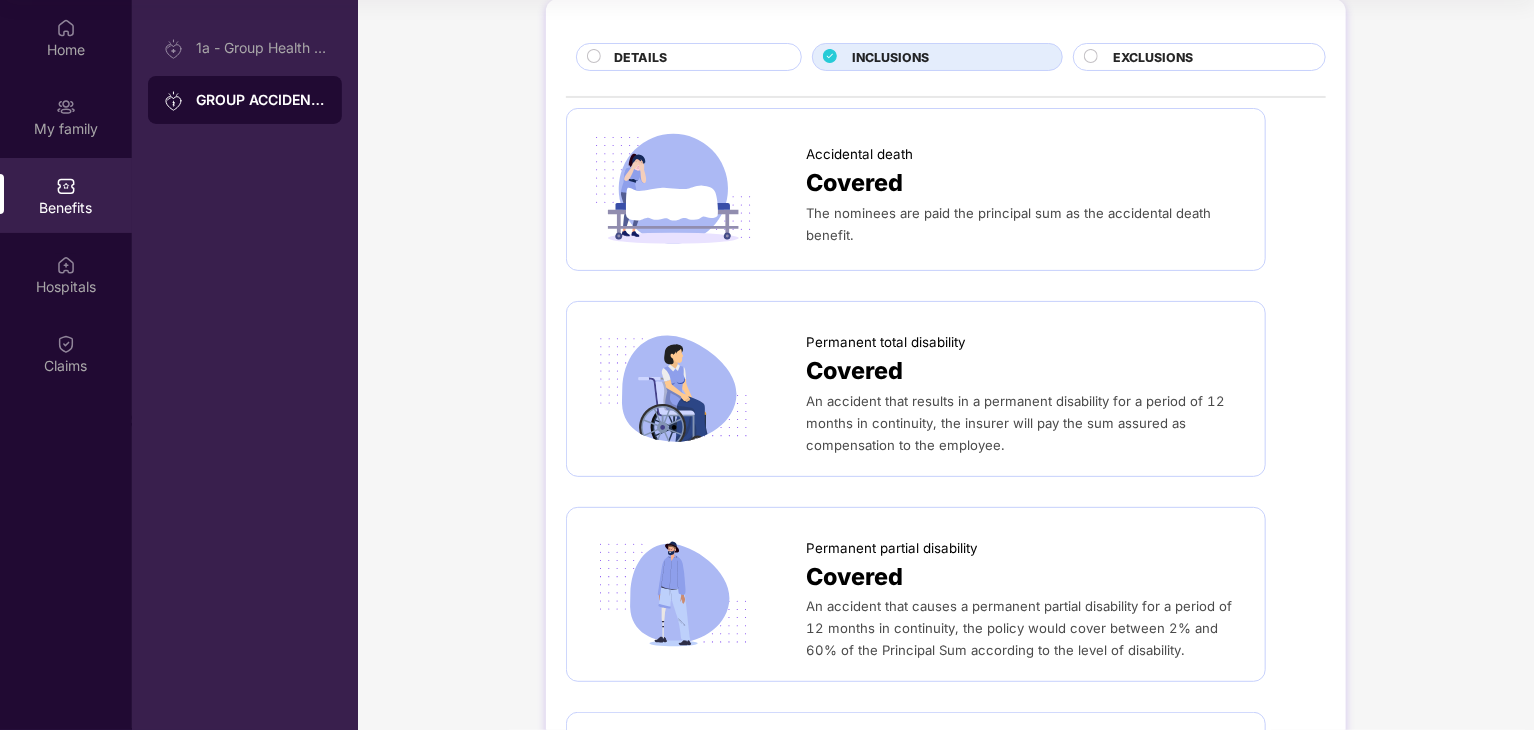 scroll, scrollTop: 0, scrollLeft: 0, axis: both 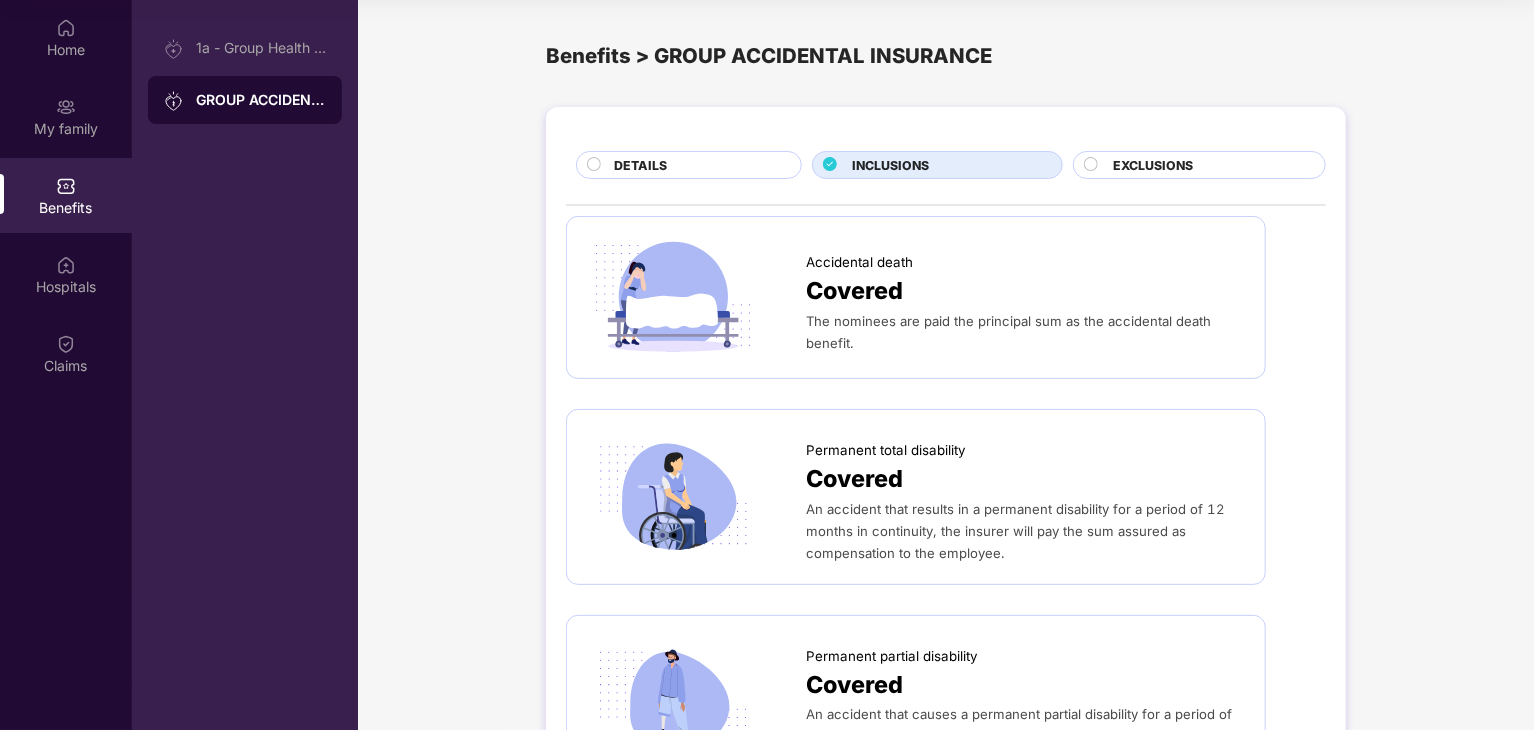 click on "EXCLUSIONS" at bounding box center [1153, 165] 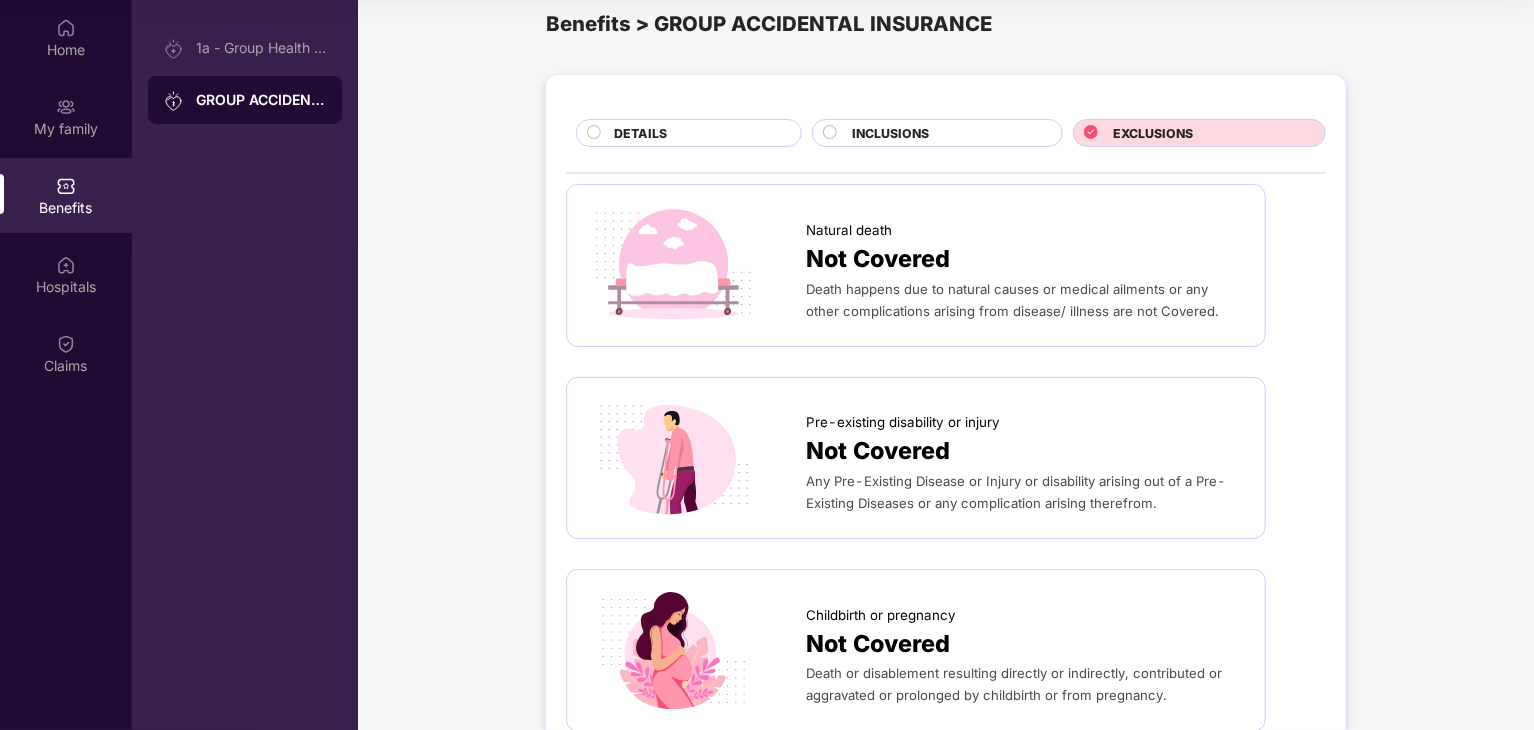 scroll, scrollTop: 0, scrollLeft: 0, axis: both 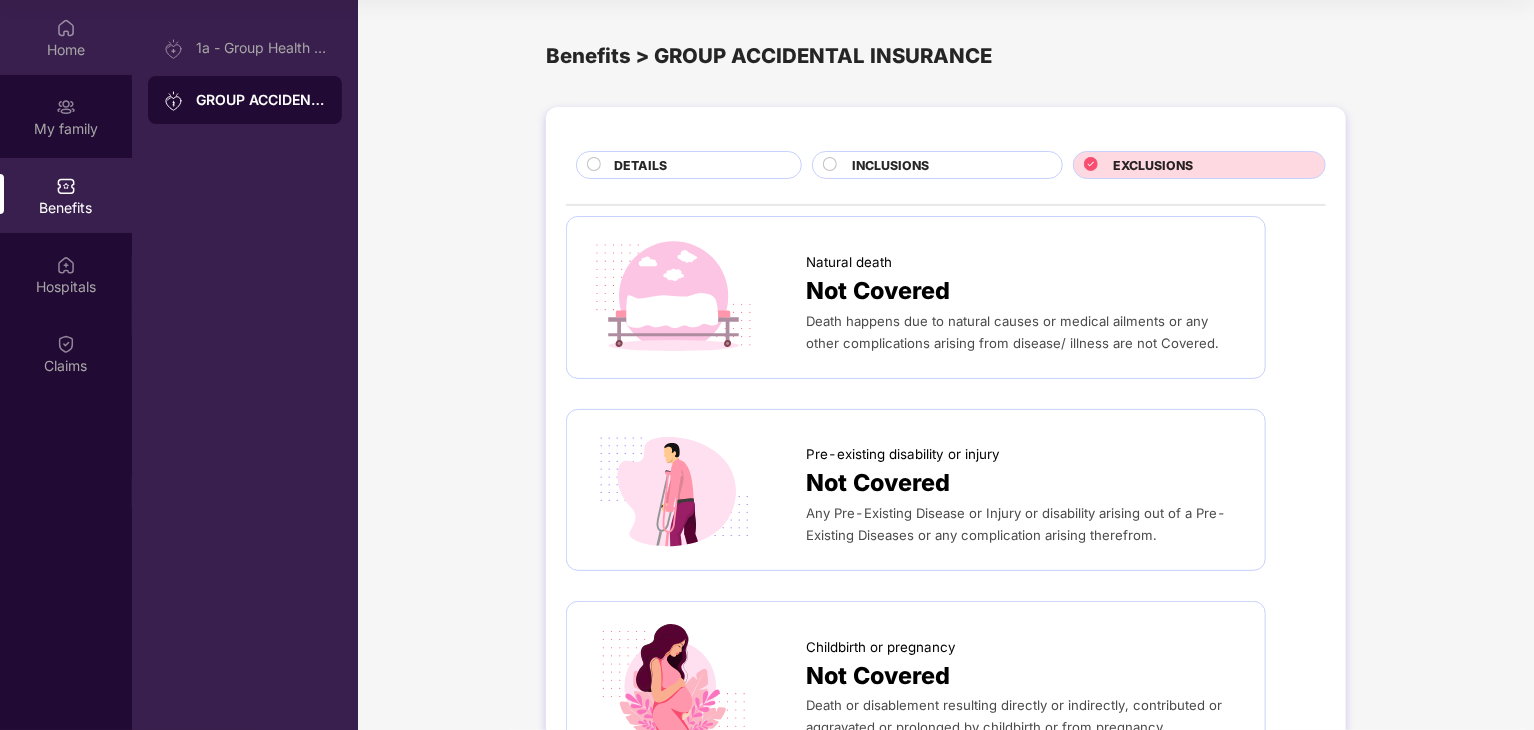 click on "Home" at bounding box center (66, 37) 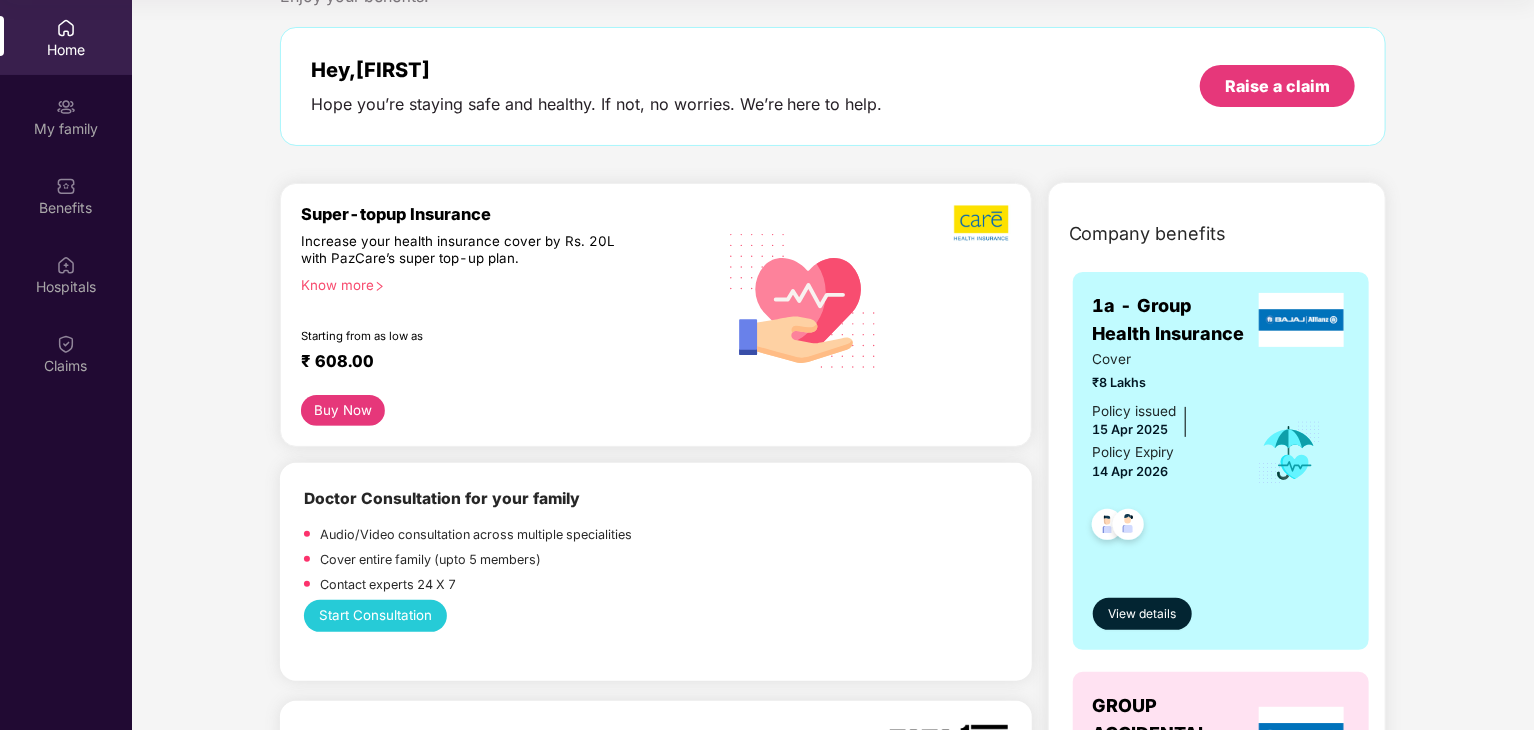scroll, scrollTop: 100, scrollLeft: 0, axis: vertical 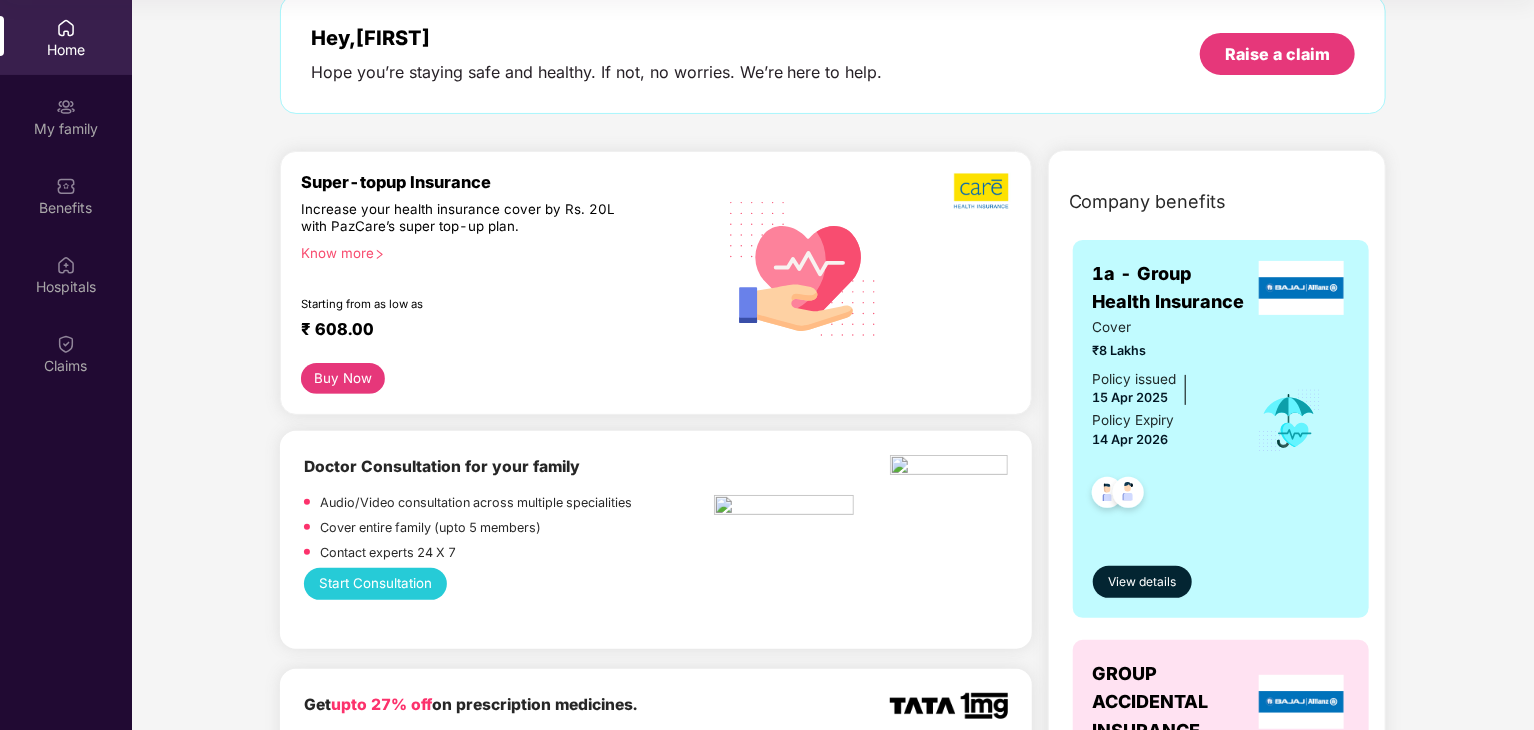 click on "Know more" at bounding box center [502, 252] 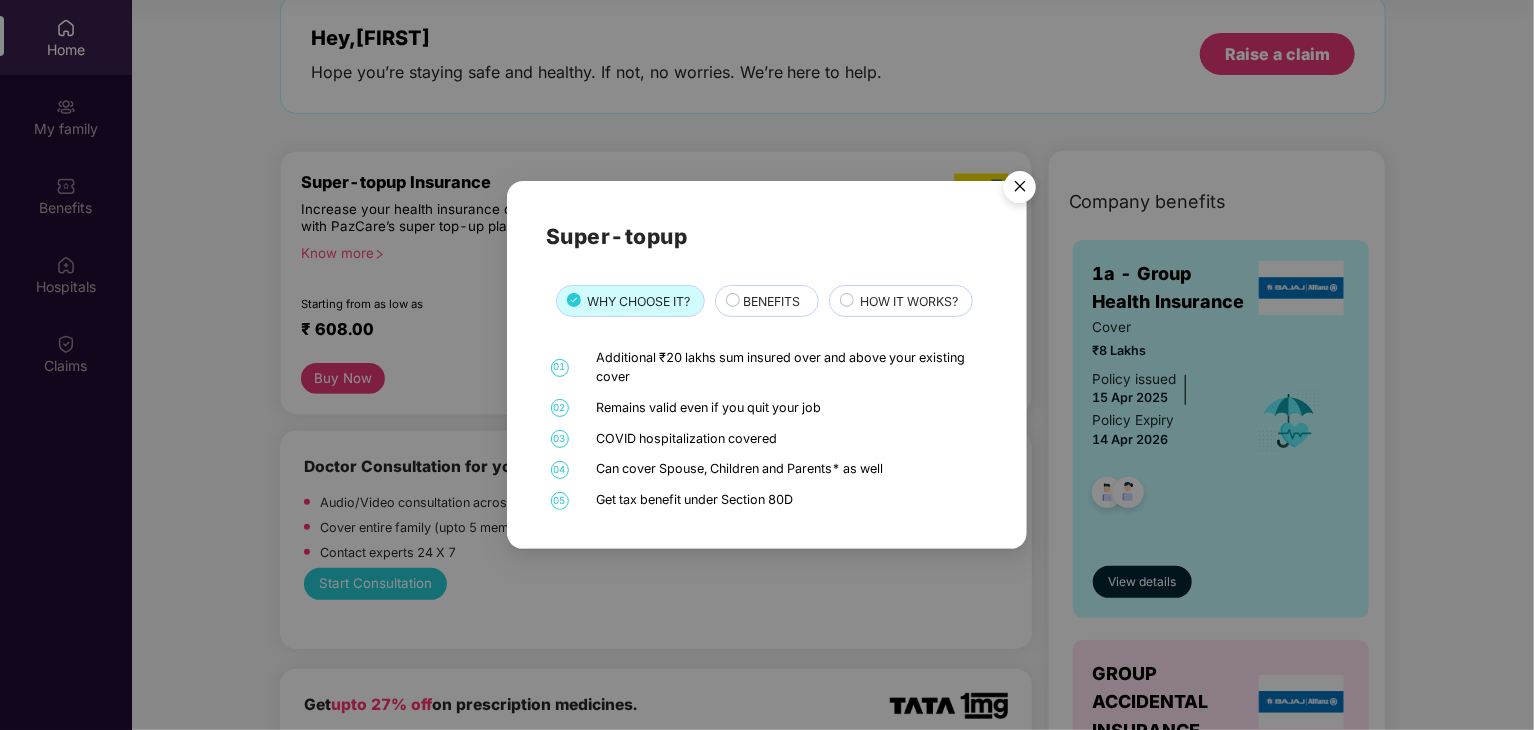 click on "BENEFITS" at bounding box center (771, 301) 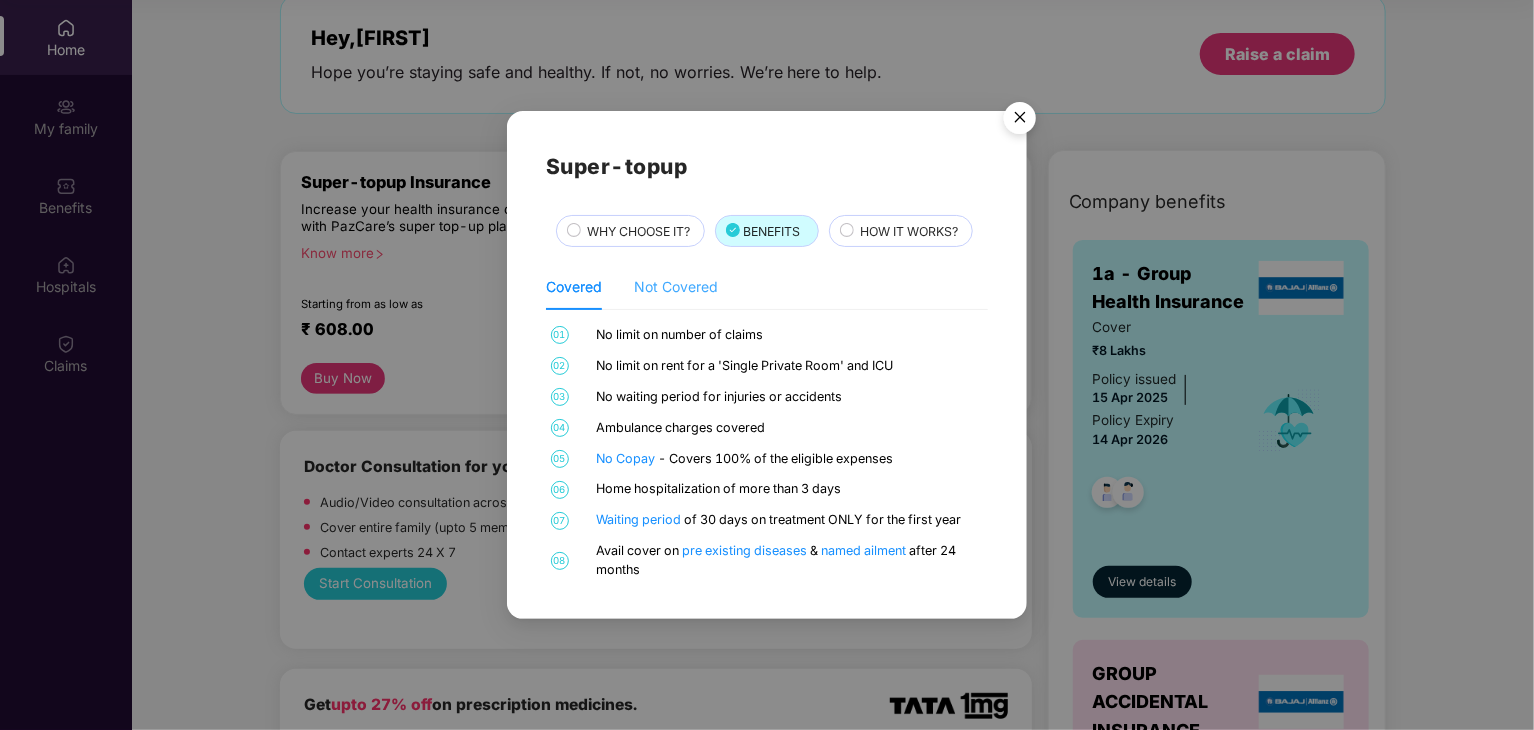 click on "Not Covered" at bounding box center [676, 287] 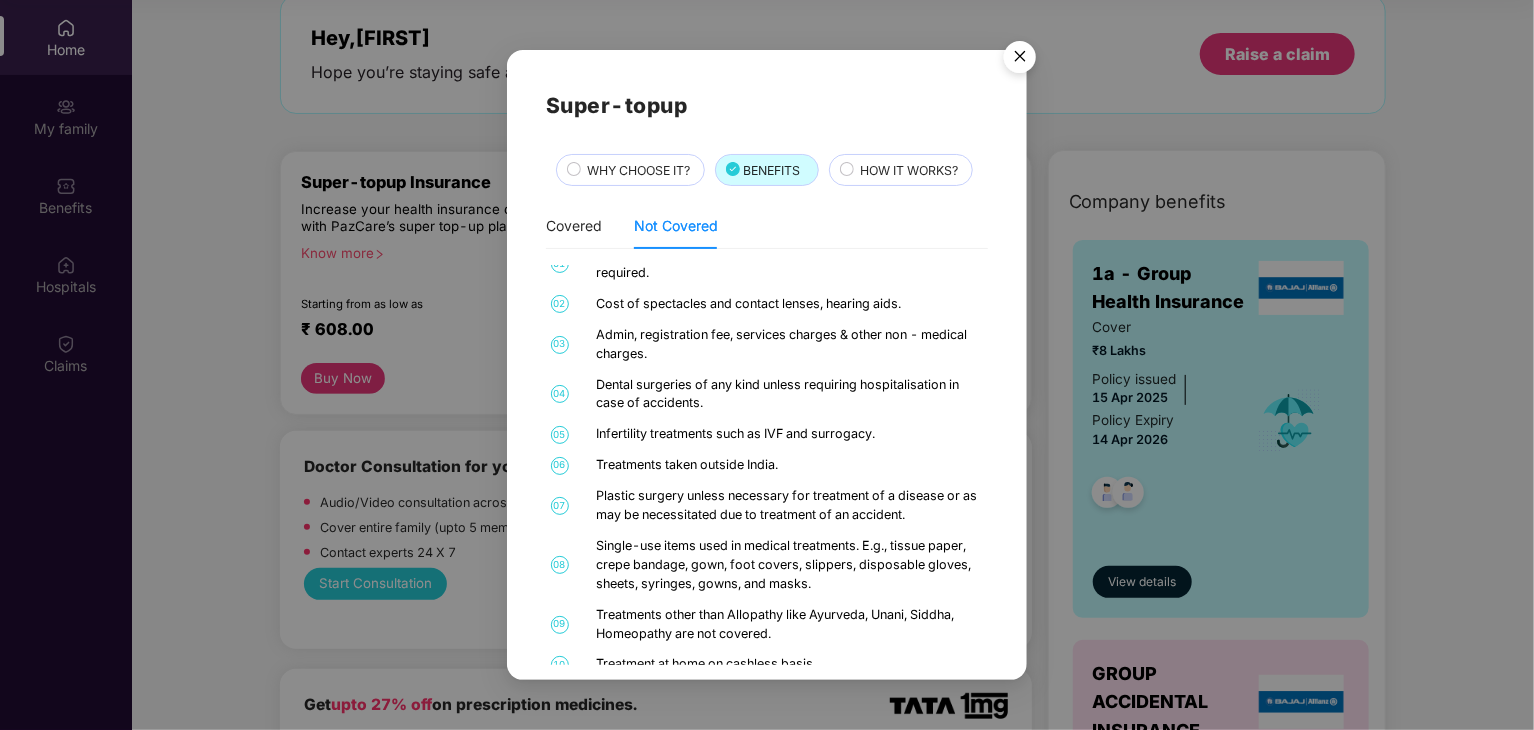 scroll, scrollTop: 29, scrollLeft: 0, axis: vertical 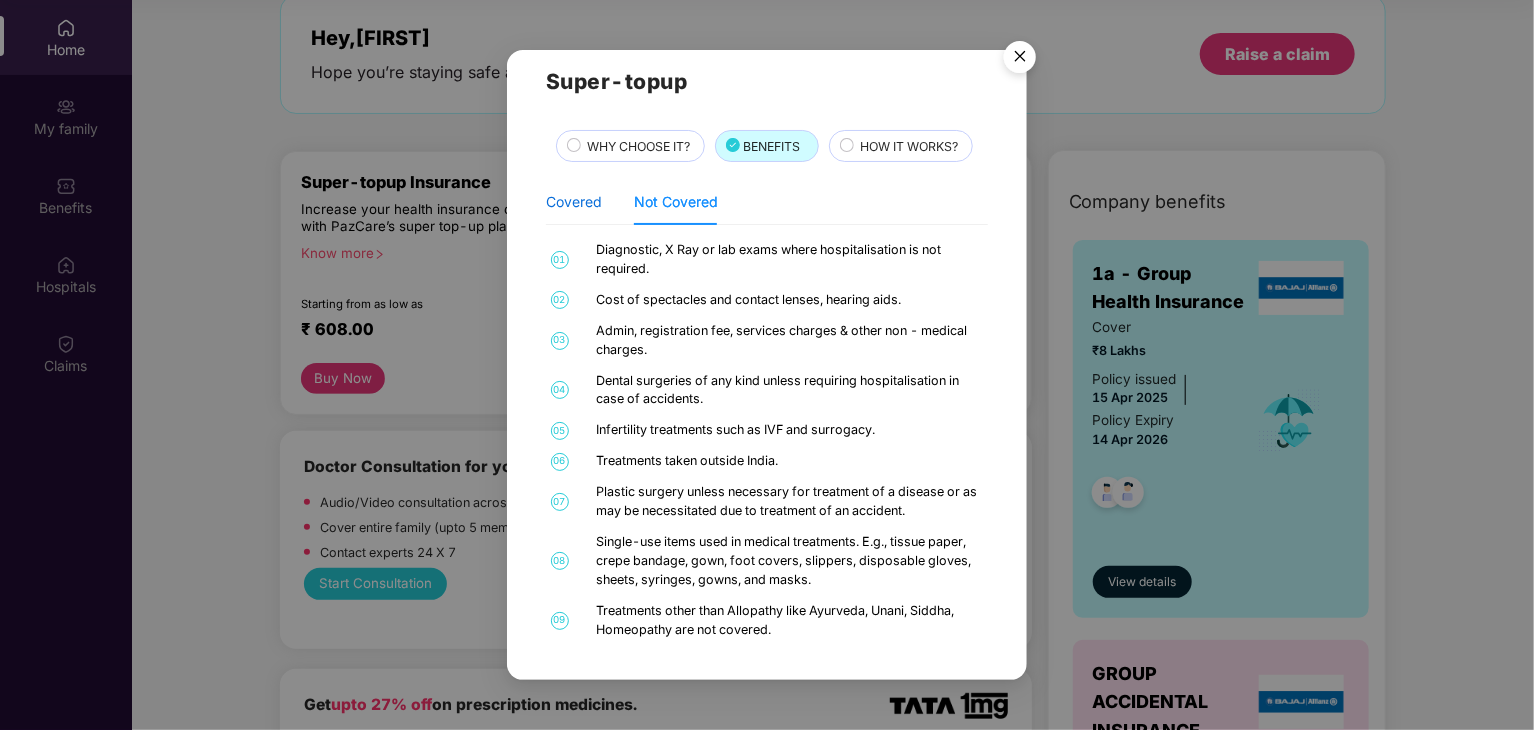 click on "Covered" at bounding box center [574, 202] 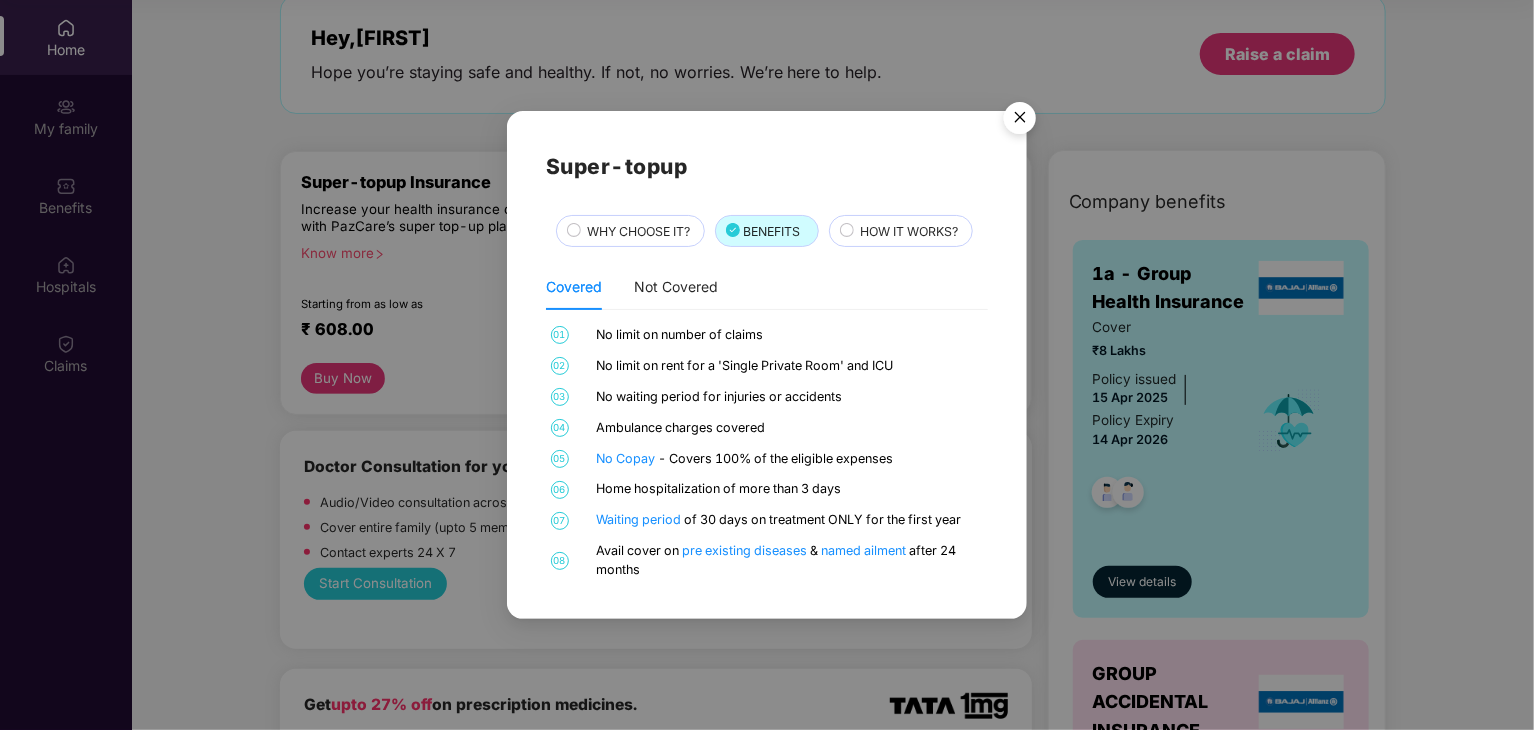 scroll, scrollTop: 0, scrollLeft: 0, axis: both 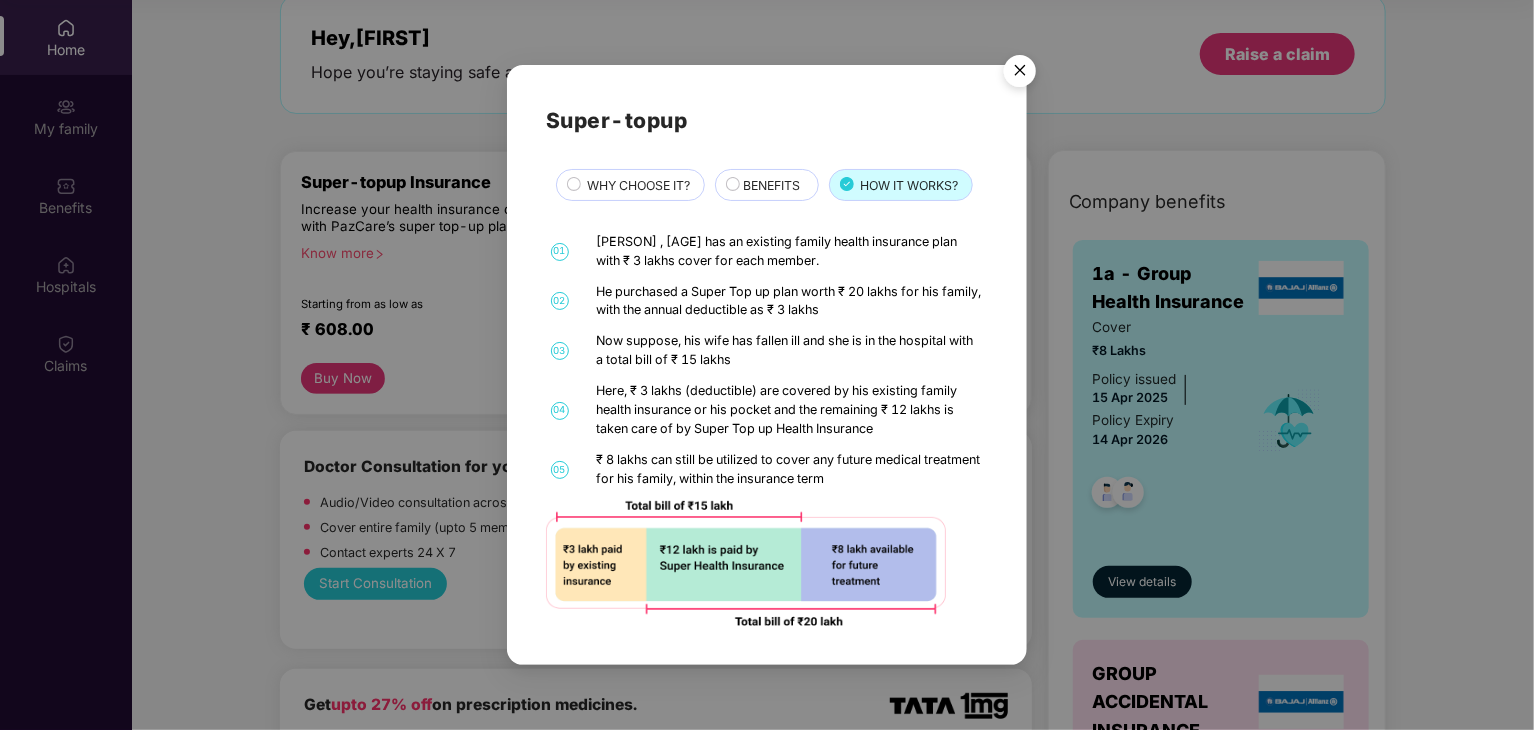 click at bounding box center (1020, 74) 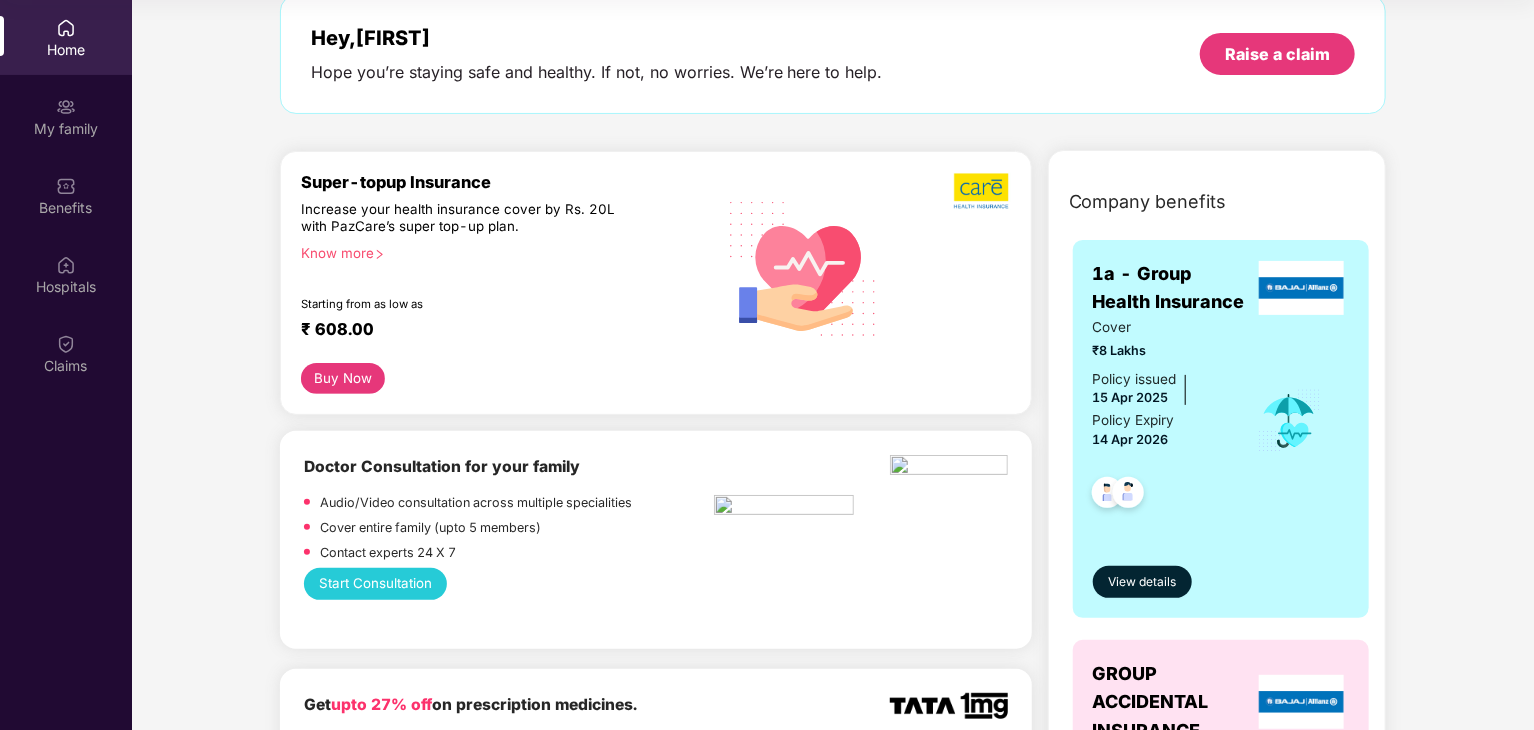 click on "Buy Now" at bounding box center [343, 378] 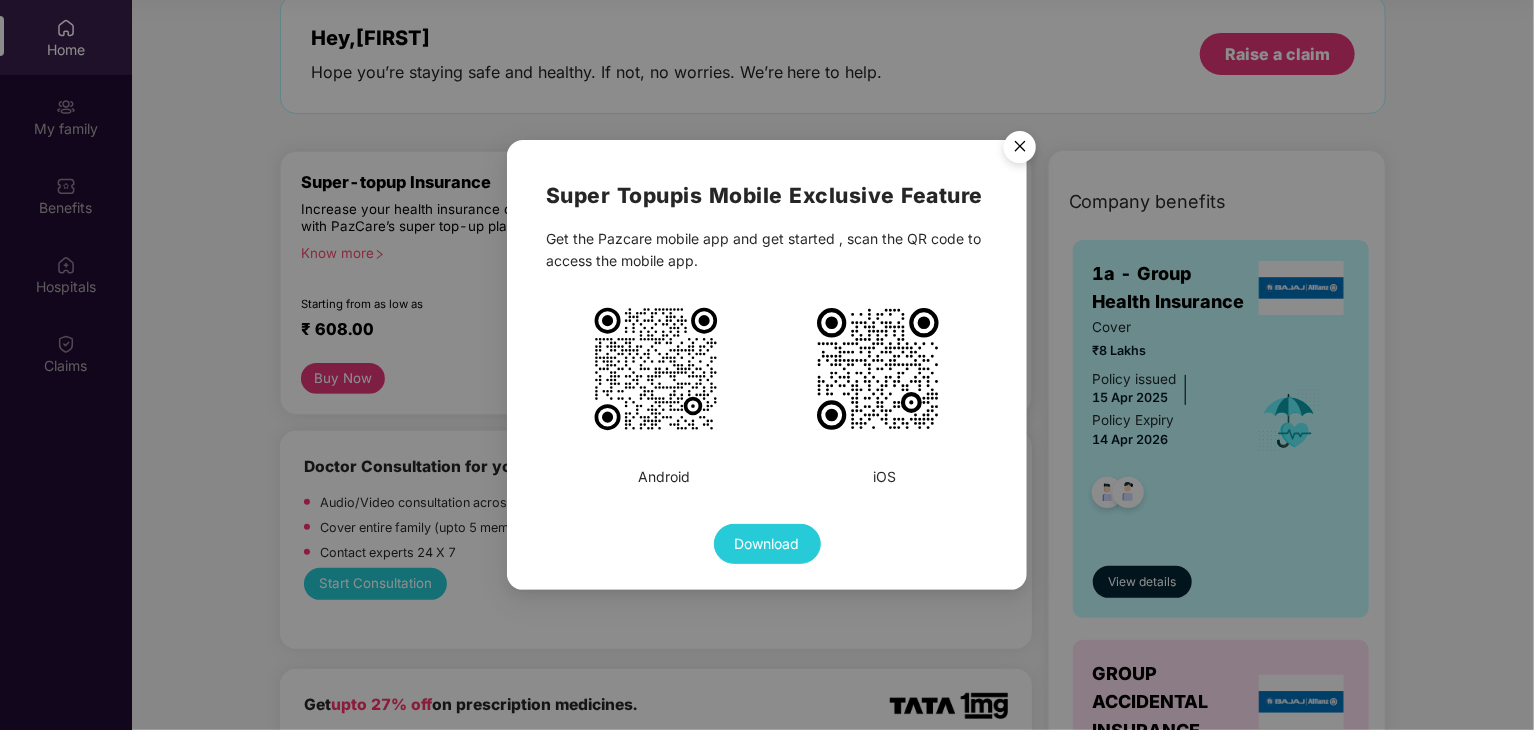 click at bounding box center (1020, 150) 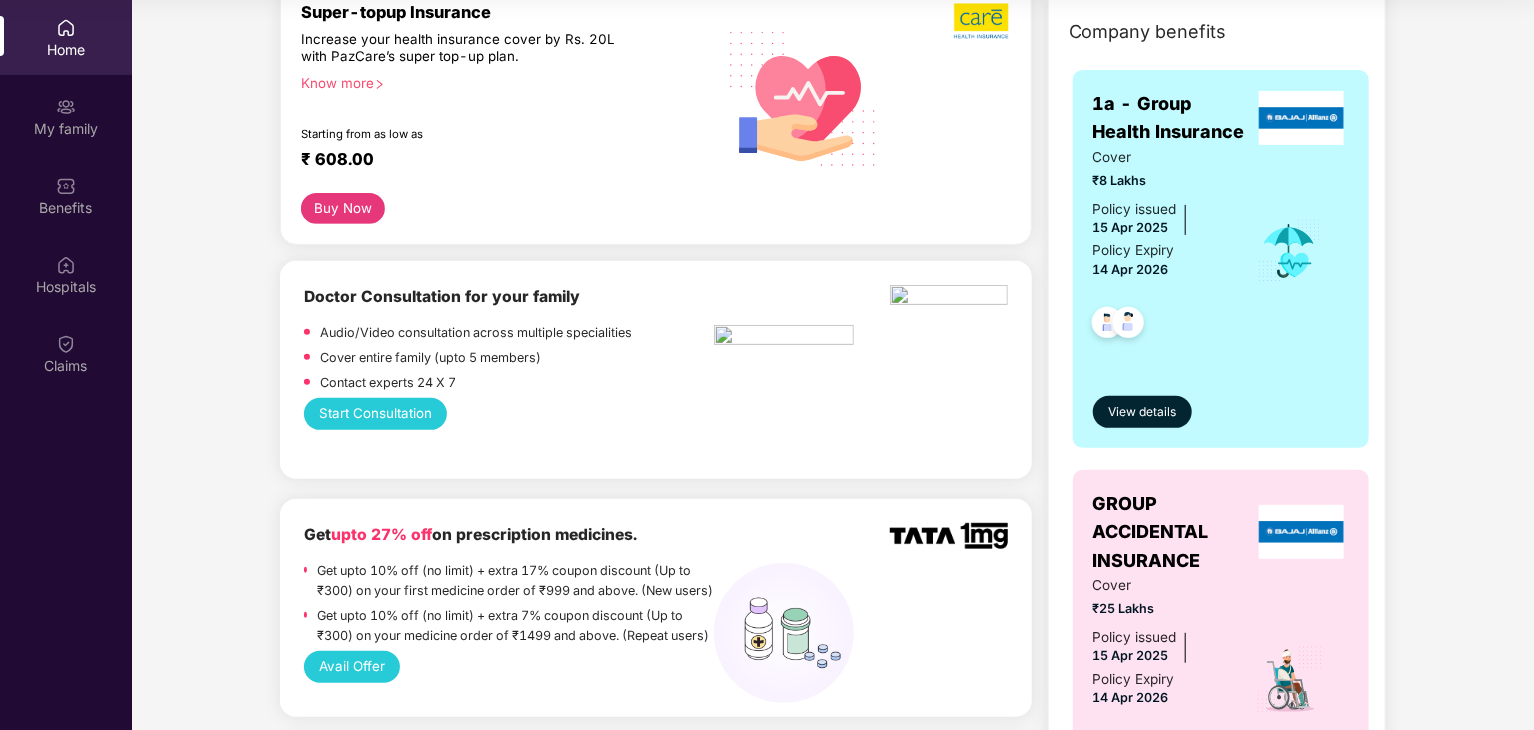 scroll, scrollTop: 300, scrollLeft: 0, axis: vertical 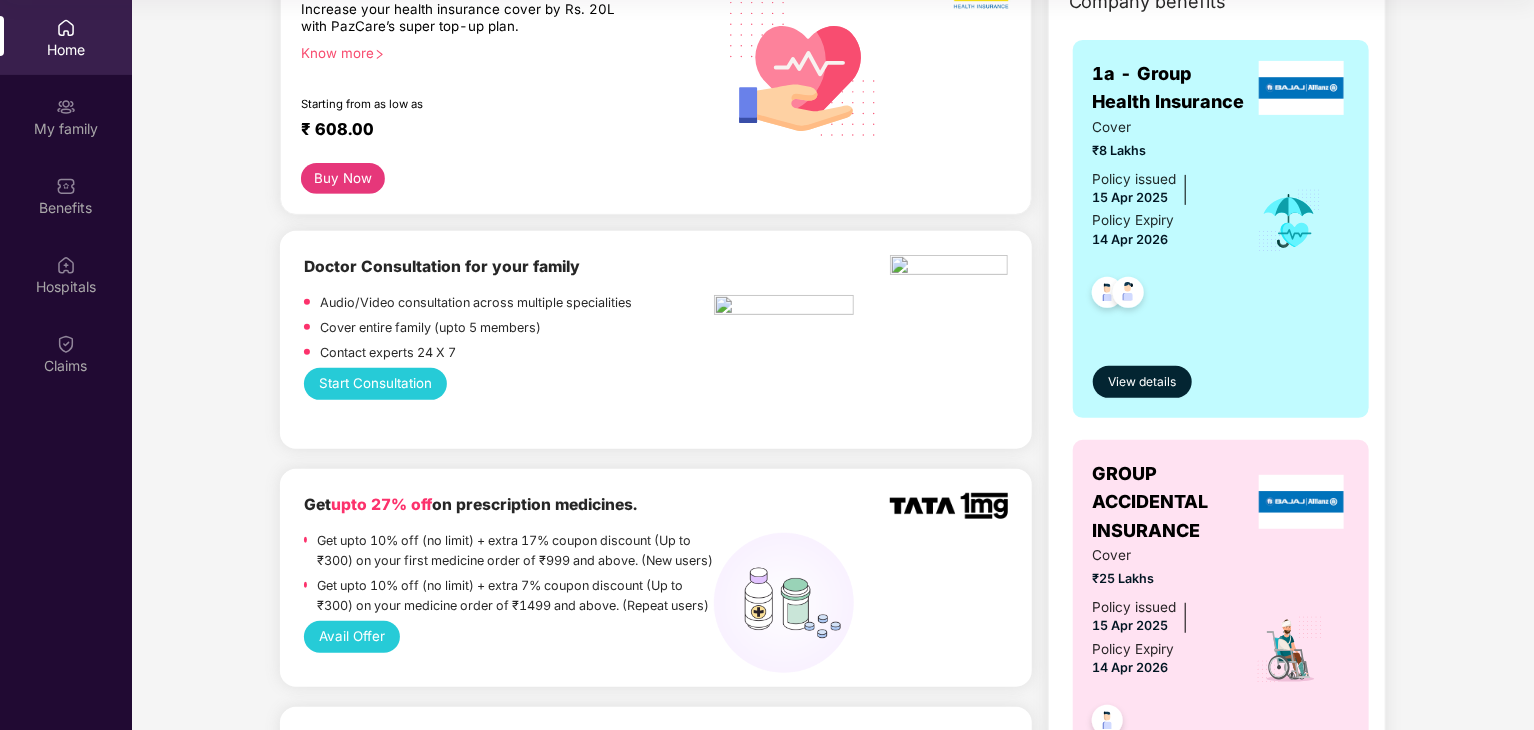 click on "Start Consultation" at bounding box center (376, 384) 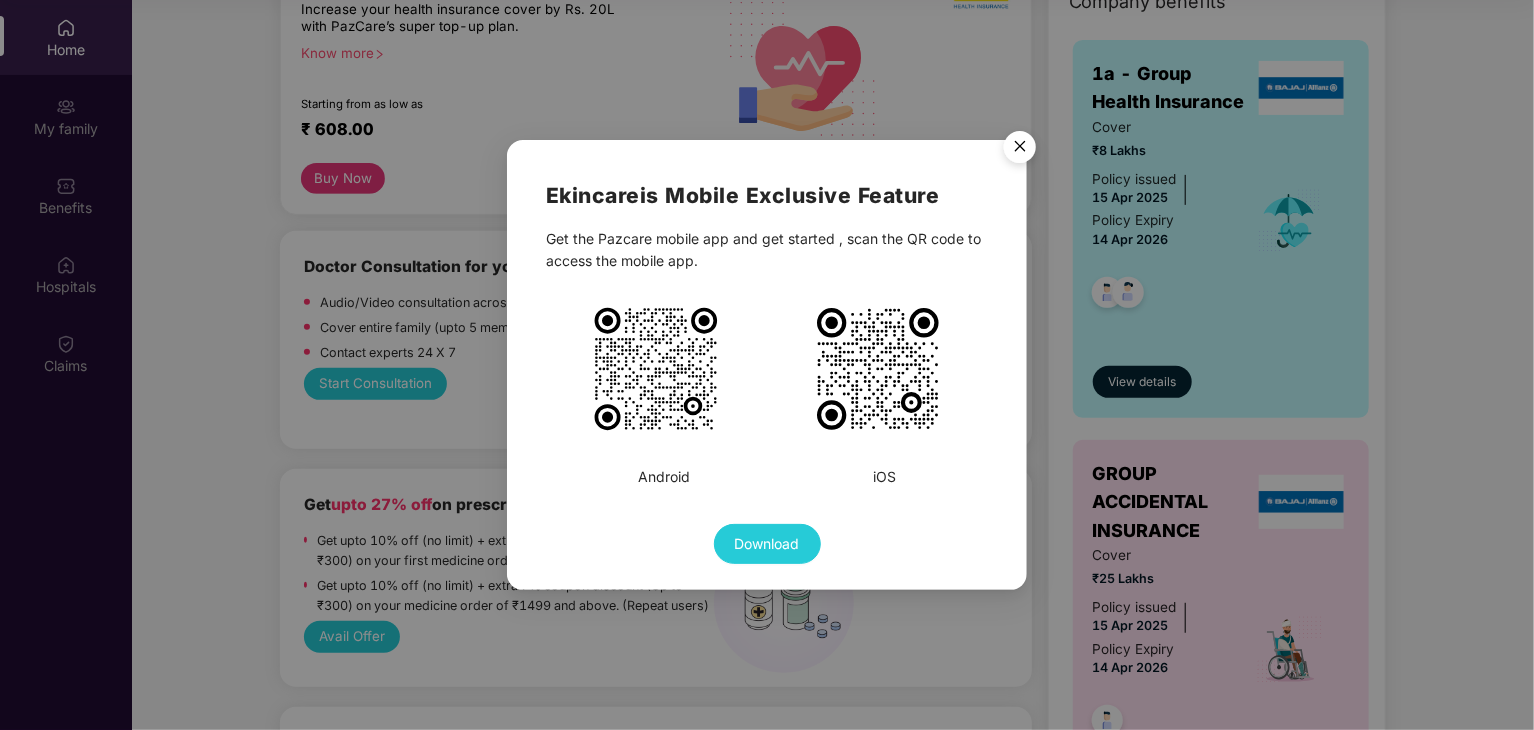 click at bounding box center [1020, 150] 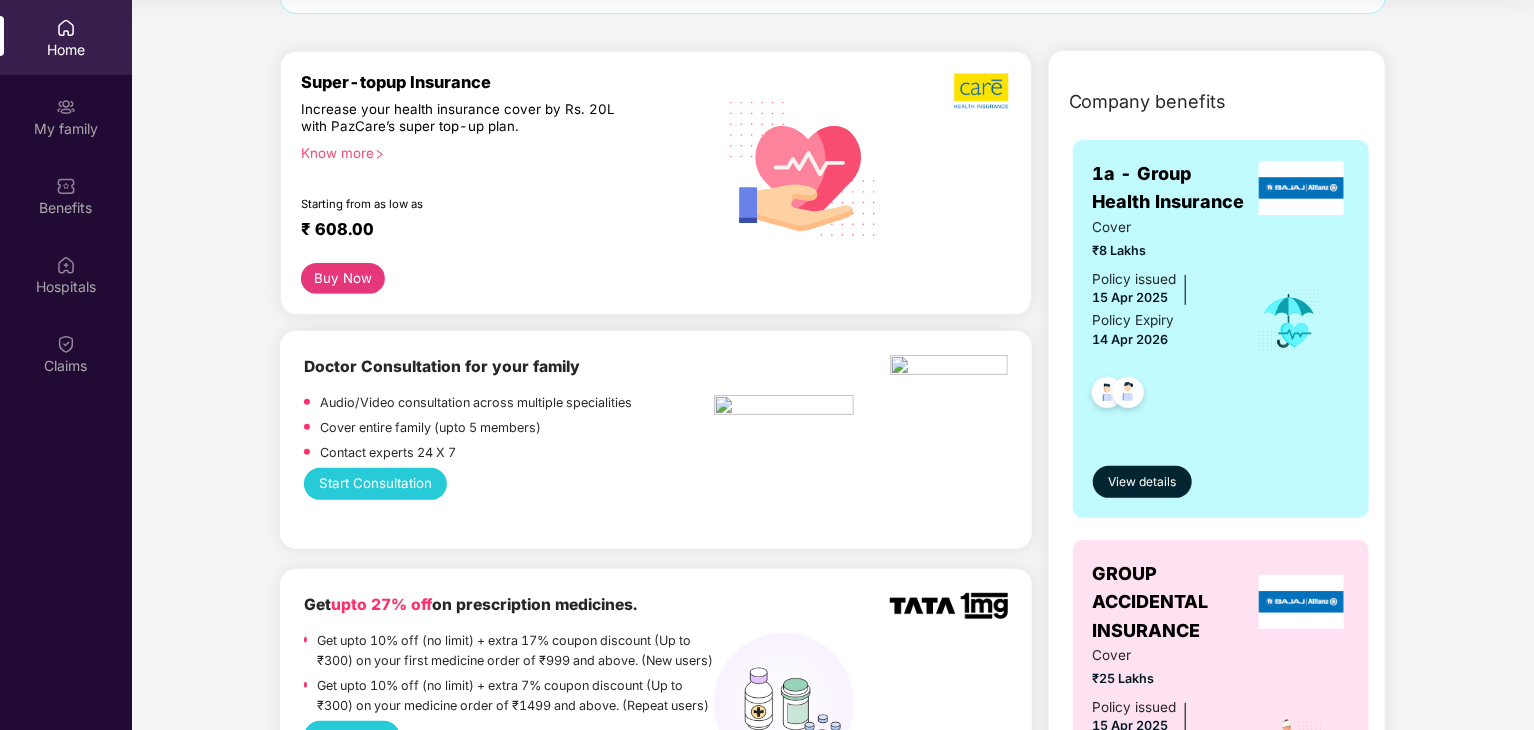 scroll, scrollTop: 0, scrollLeft: 0, axis: both 